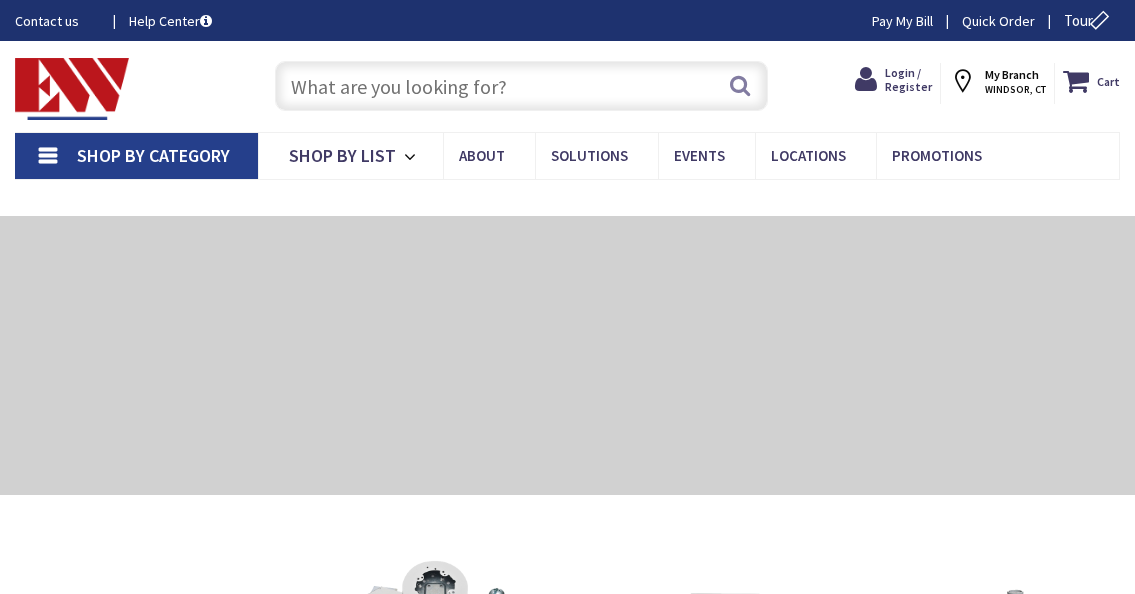 click on "Login / Register" at bounding box center [908, 79] 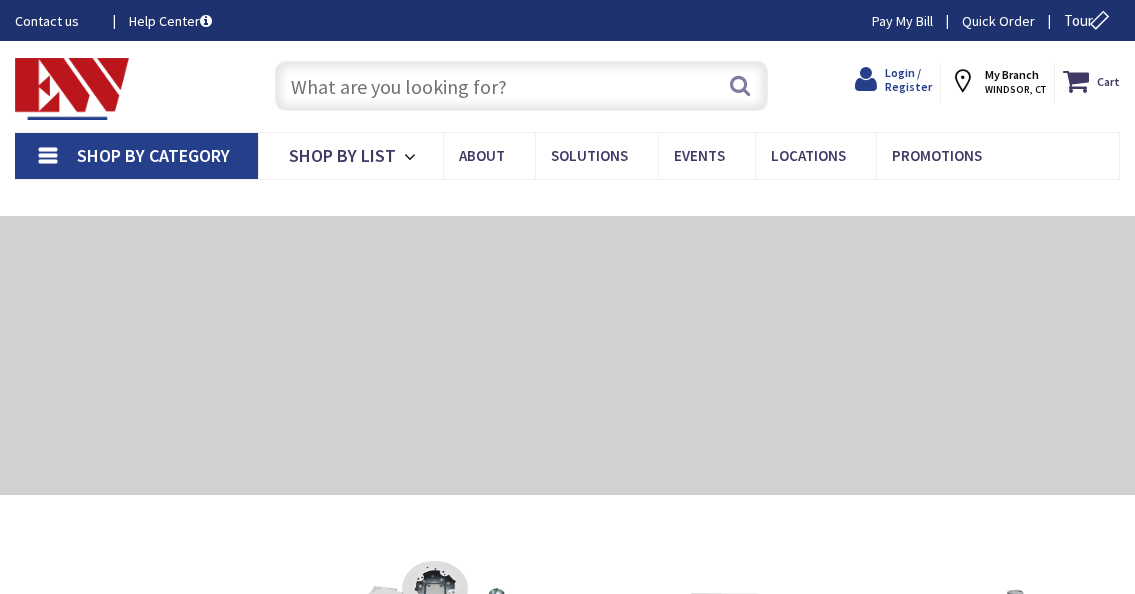 scroll, scrollTop: 0, scrollLeft: 0, axis: both 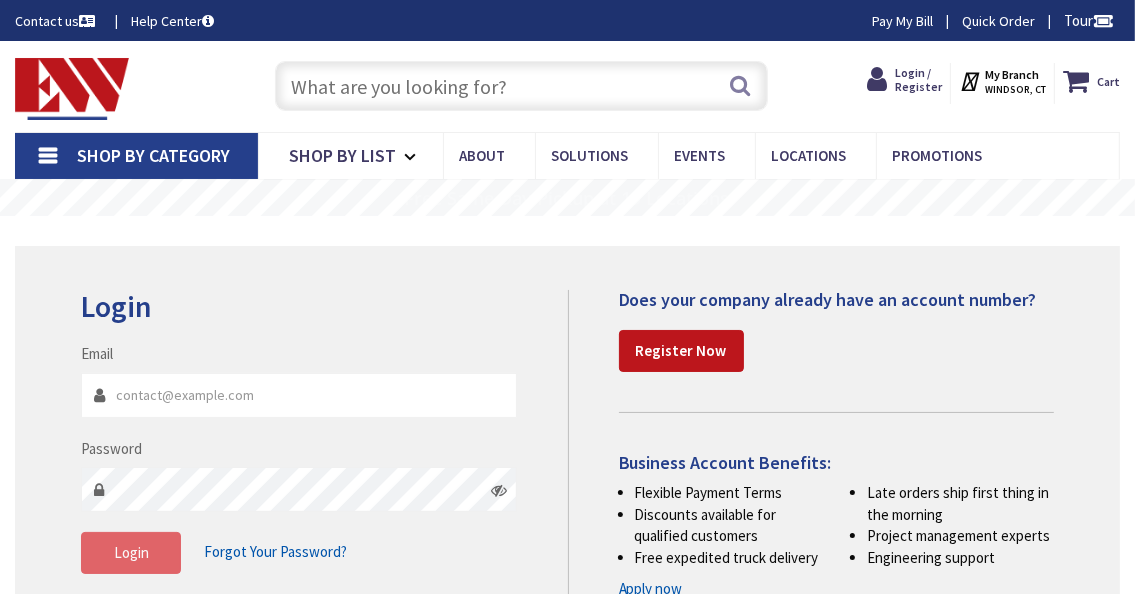 type on "maaiig59@gmail.com" 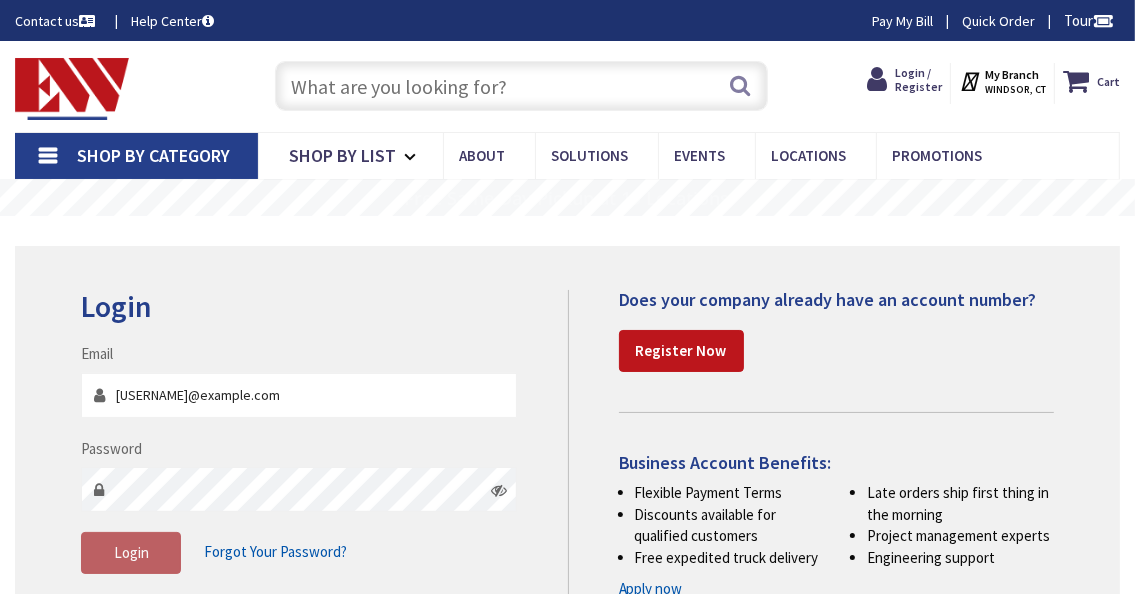 click on "Login" at bounding box center (131, 552) 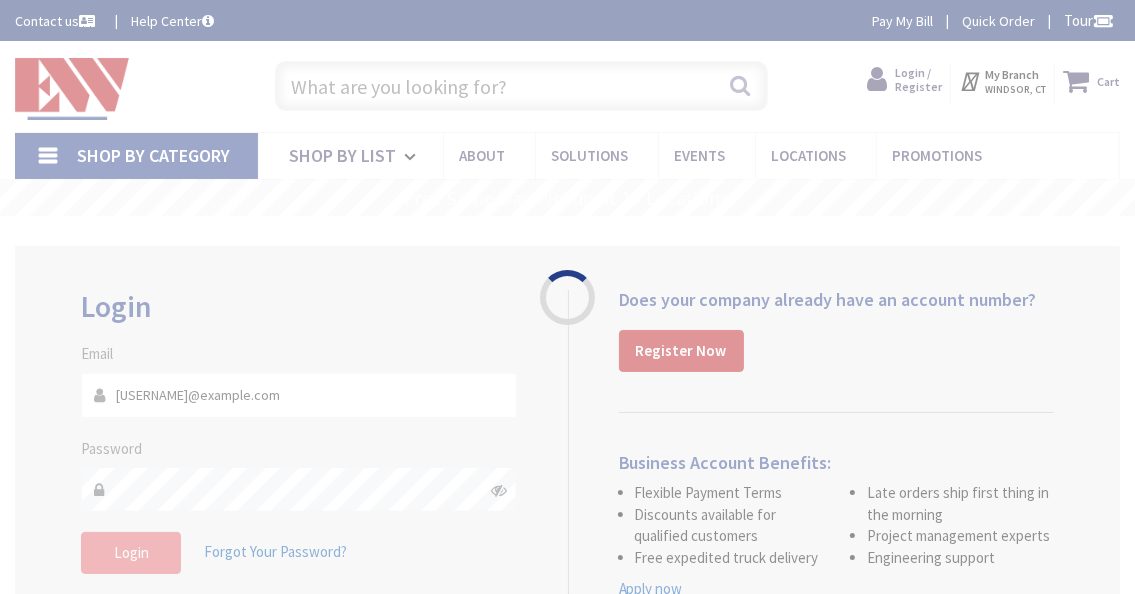 scroll, scrollTop: 0, scrollLeft: 0, axis: both 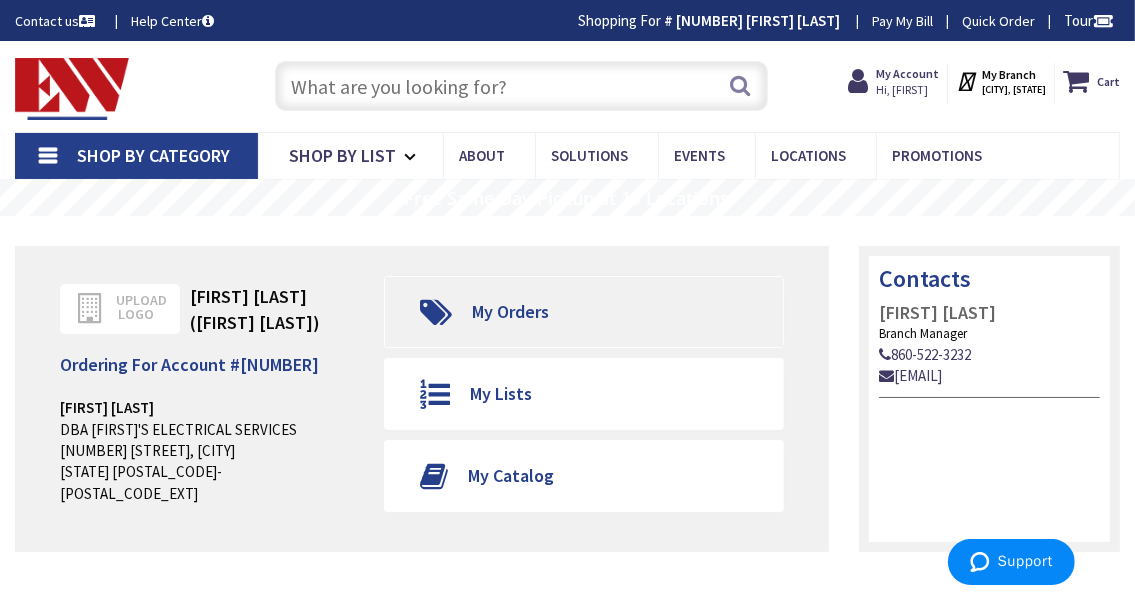 click on "My Orders" at bounding box center [510, 311] 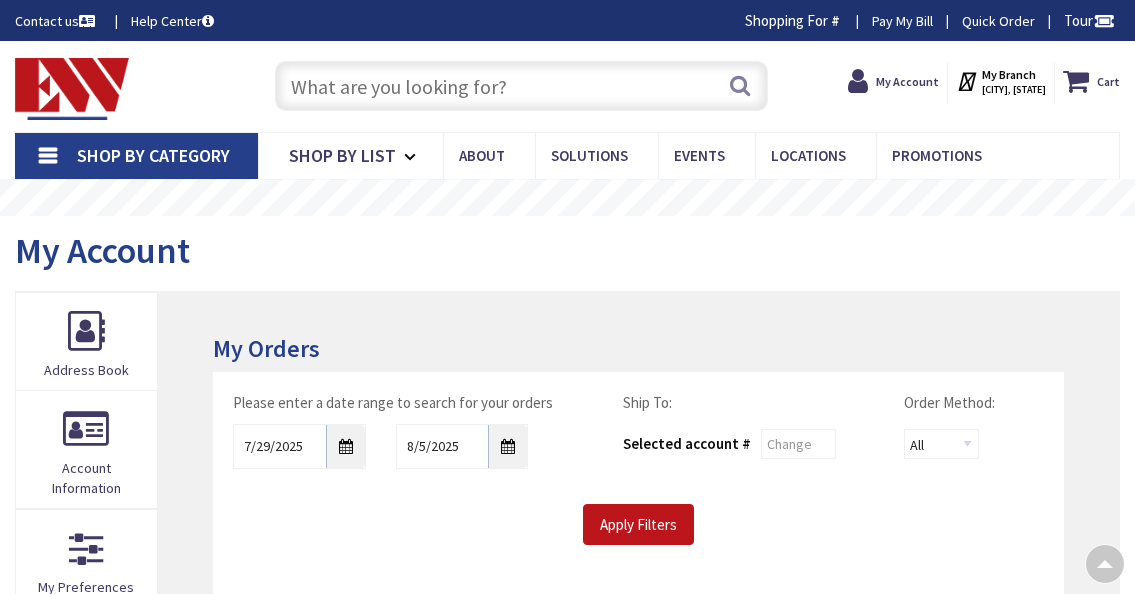 scroll, scrollTop: 300, scrollLeft: 0, axis: vertical 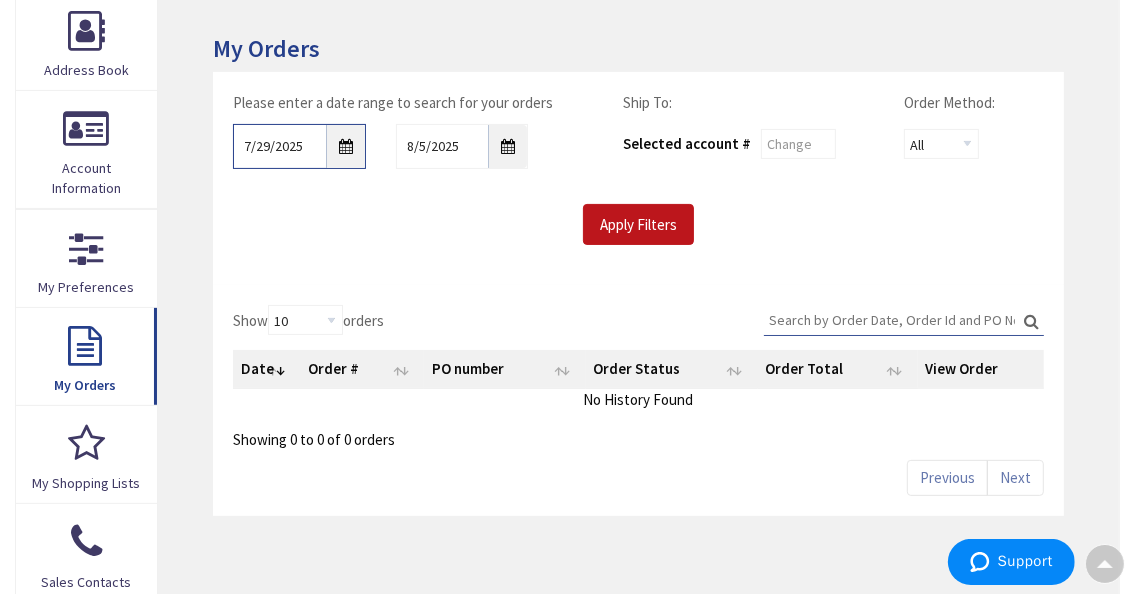 click on "7/29/2025" at bounding box center [299, 146] 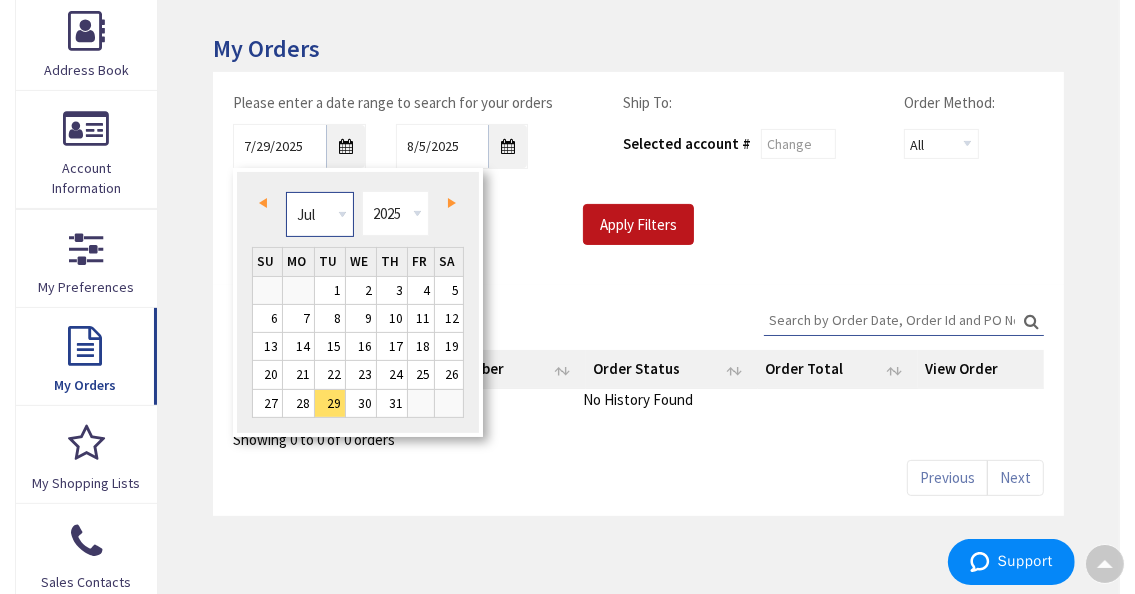 click on "Jan Feb Mar Apr May Jun Jul Aug Sep Oct Nov Dec" at bounding box center [319, 214] 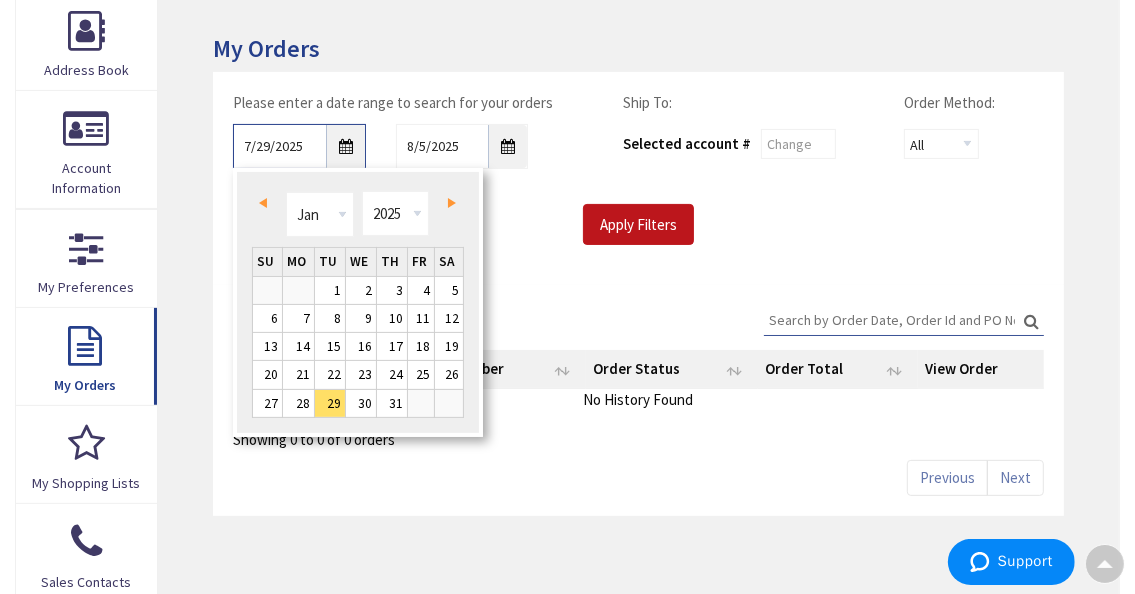 type on "01/28/2025" 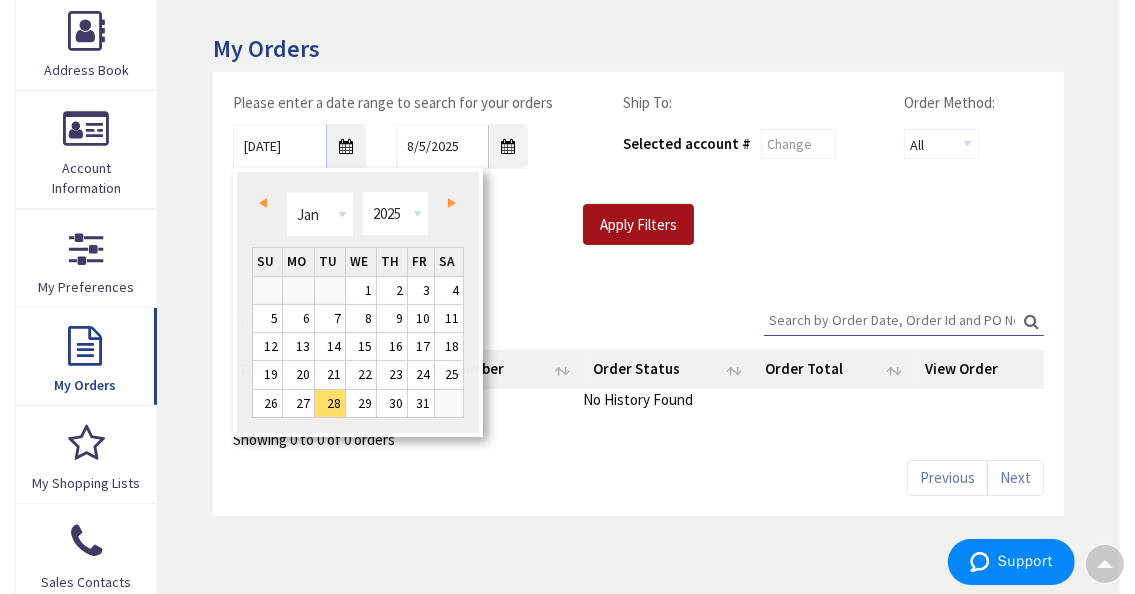 click on "Apply Filters" at bounding box center (638, 225) 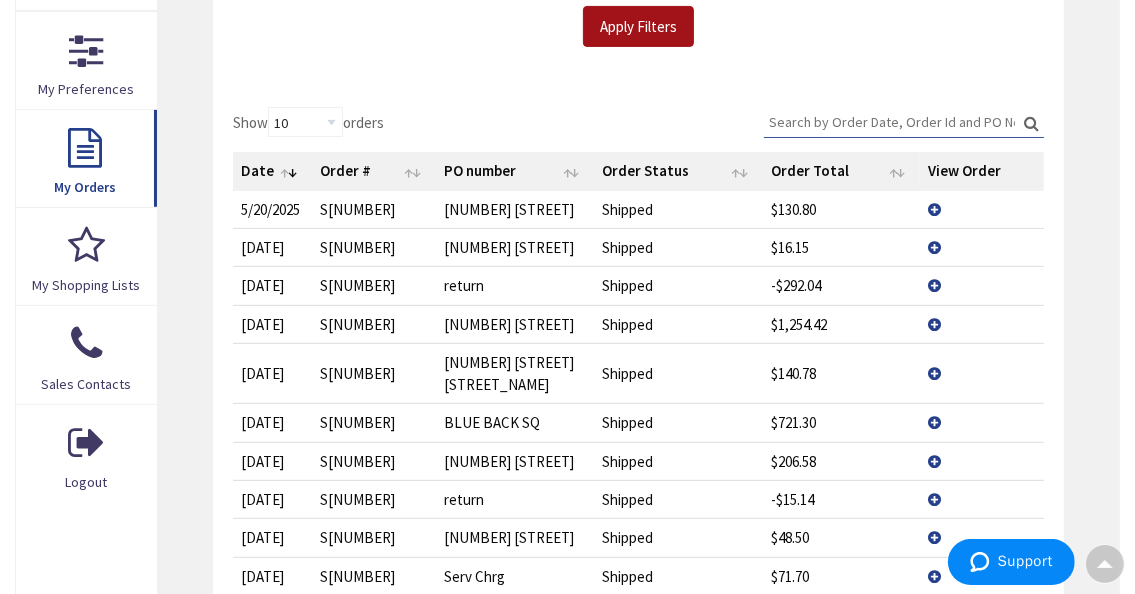 scroll, scrollTop: 500, scrollLeft: 0, axis: vertical 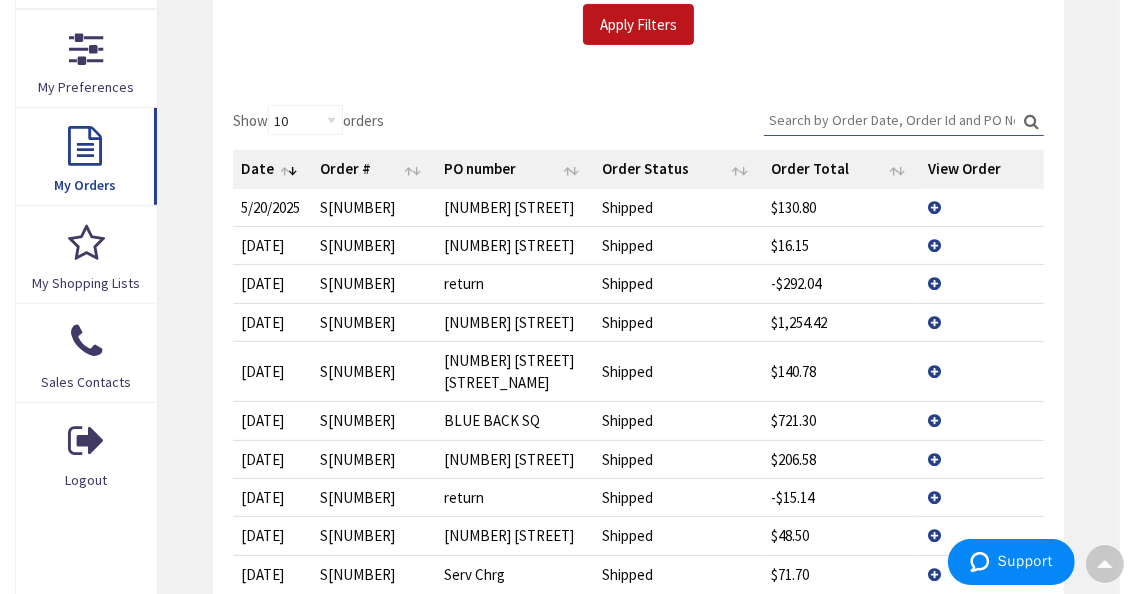 click on "View Details" at bounding box center (982, 322) 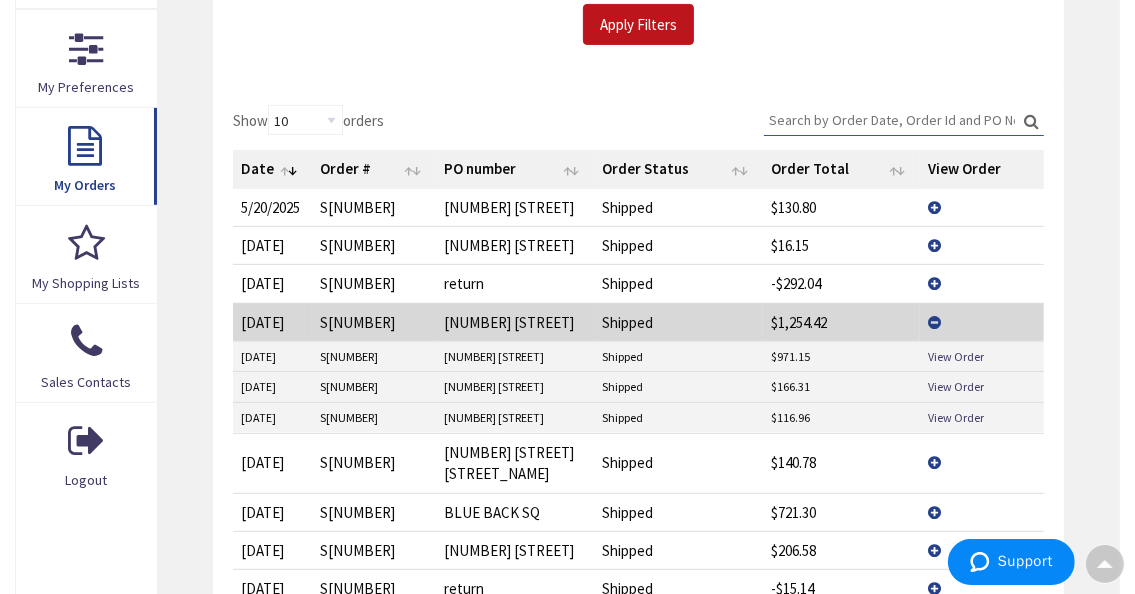 click on "$971.15" at bounding box center [841, 357] 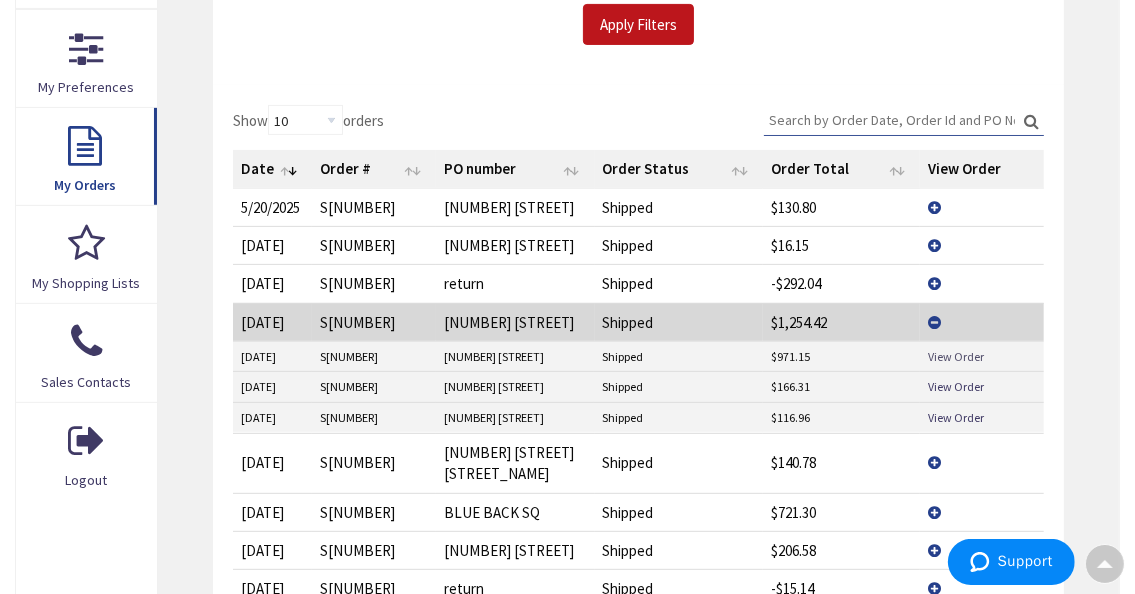click on "View Order" at bounding box center (956, 356) 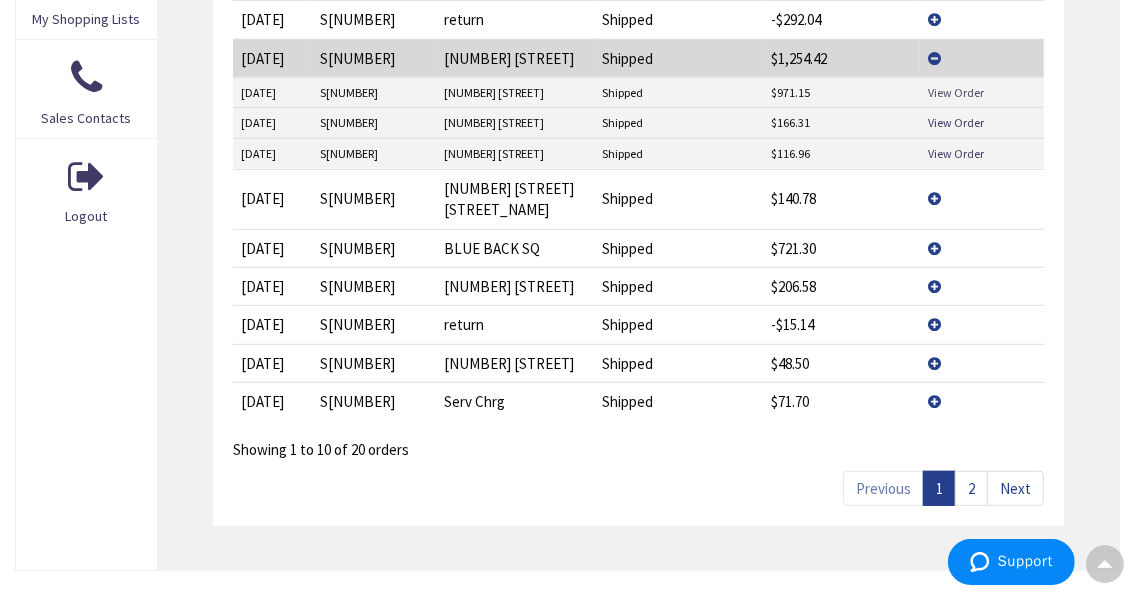 scroll, scrollTop: 800, scrollLeft: 0, axis: vertical 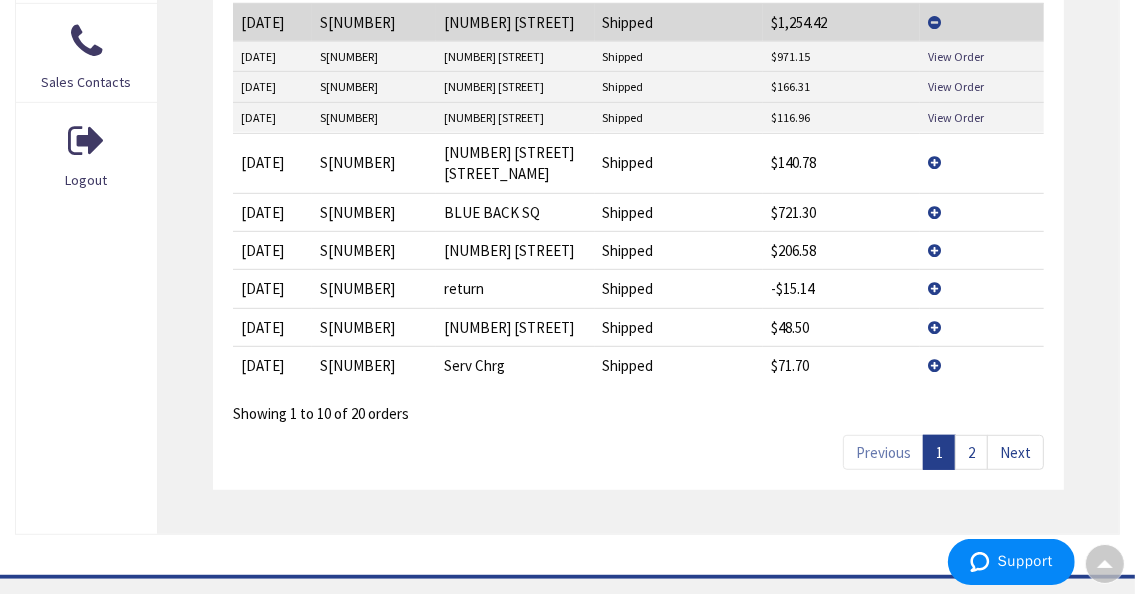 click on "2" at bounding box center (971, 452) 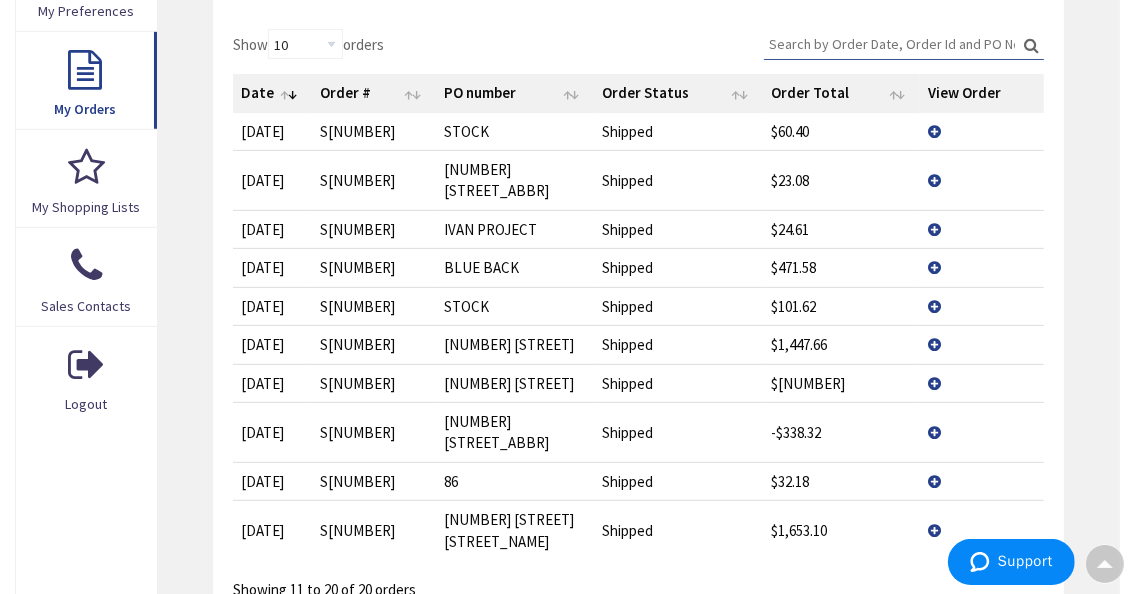 scroll, scrollTop: 600, scrollLeft: 0, axis: vertical 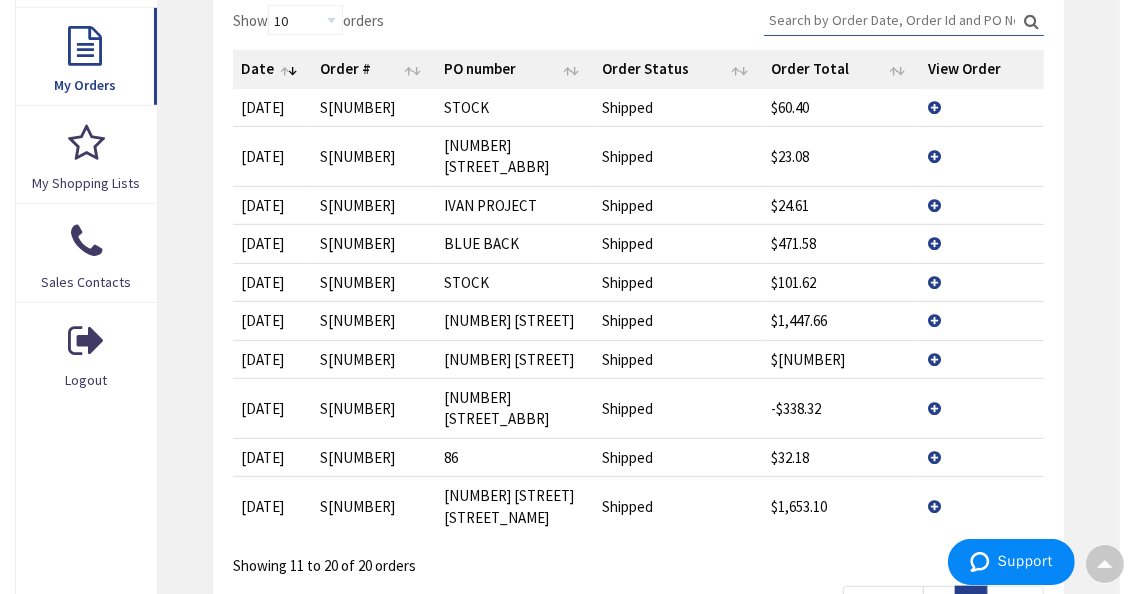 click on "View Details" at bounding box center (982, 320) 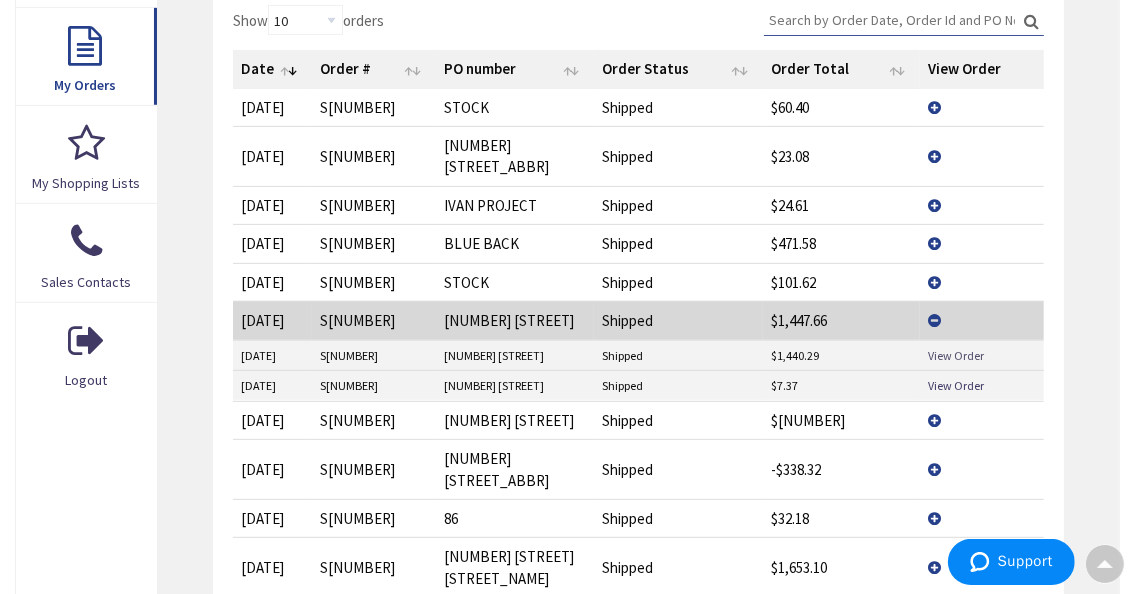 click on "View Order" at bounding box center (956, 355) 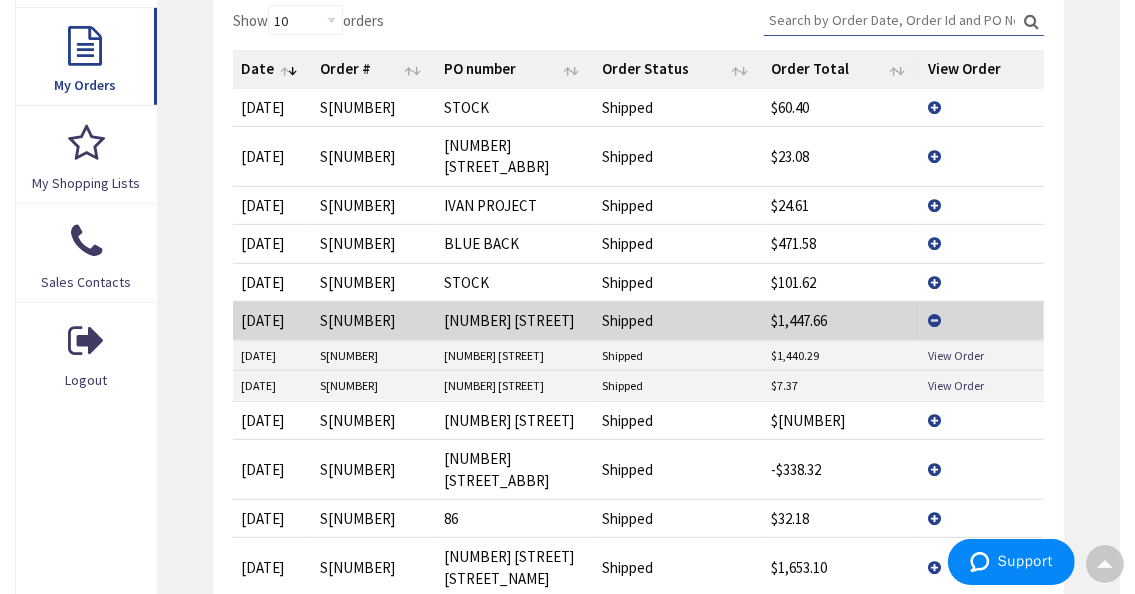 click on "View Details" at bounding box center (982, 567) 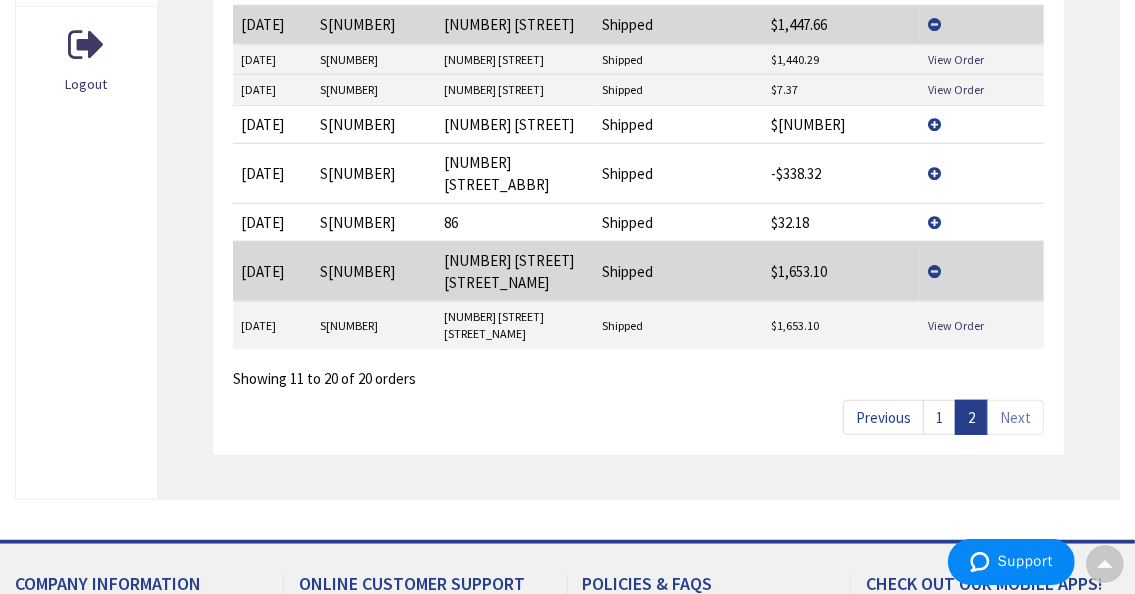 scroll, scrollTop: 900, scrollLeft: 0, axis: vertical 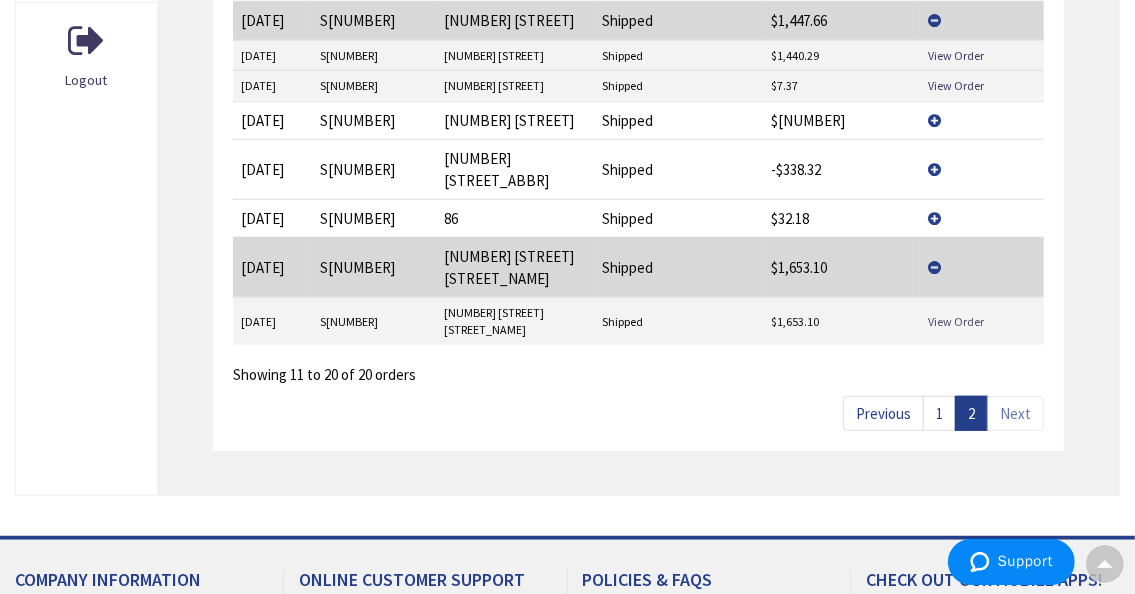 click on "View Order" at bounding box center [956, 321] 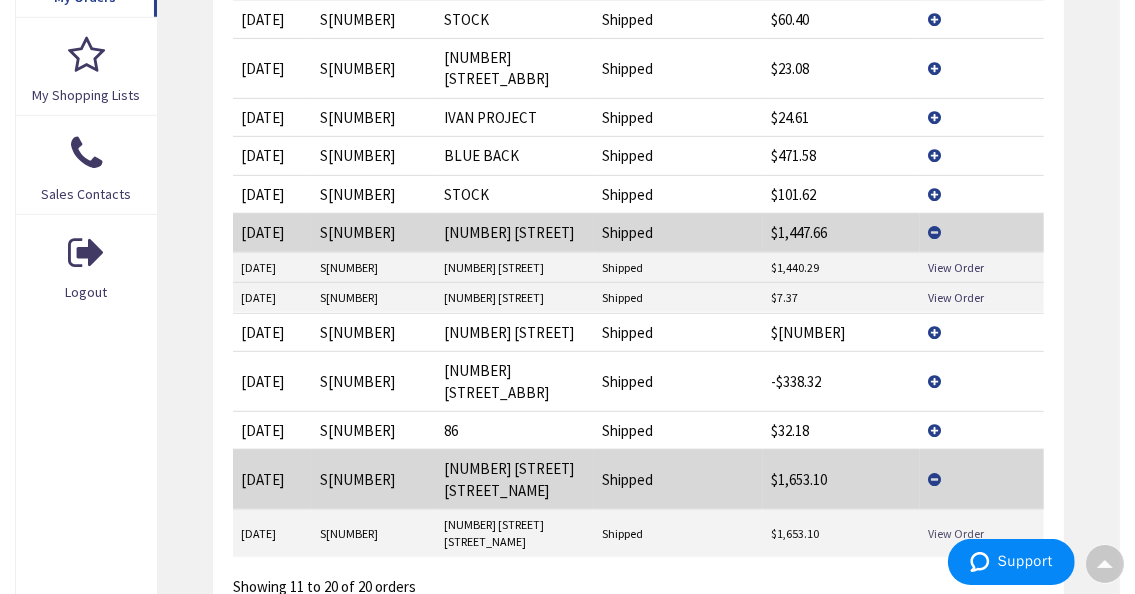 scroll, scrollTop: 800, scrollLeft: 0, axis: vertical 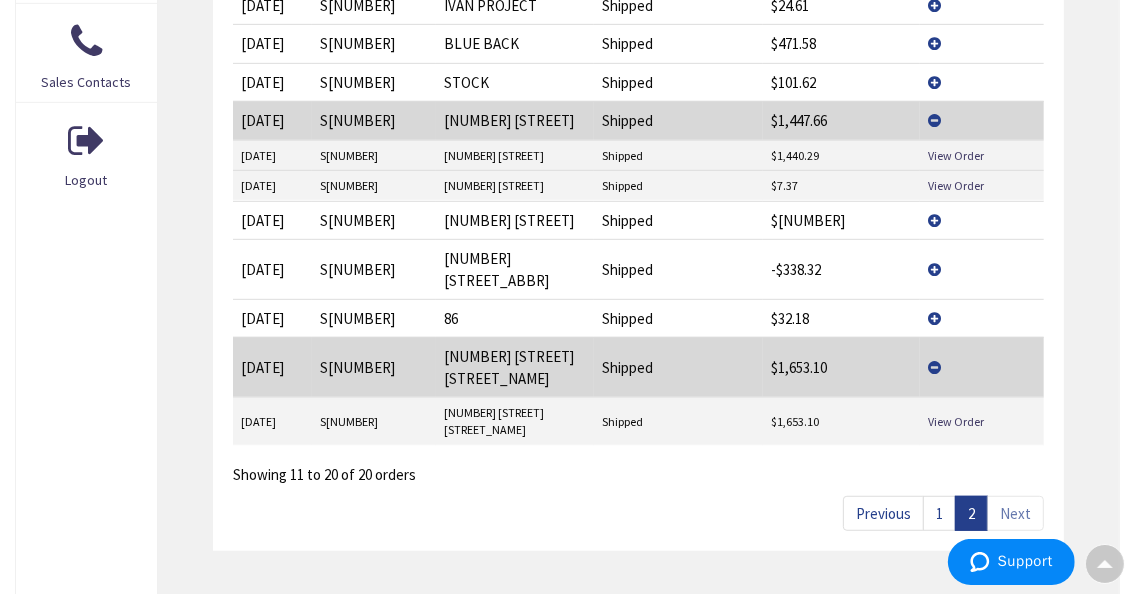 click on "1" at bounding box center (939, 513) 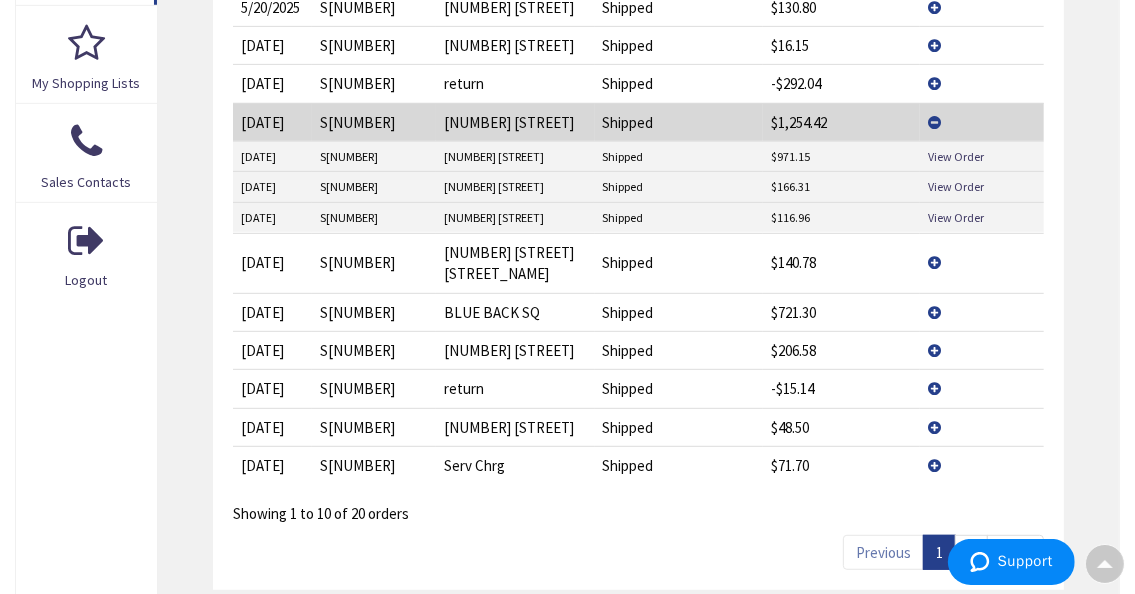scroll, scrollTop: 600, scrollLeft: 0, axis: vertical 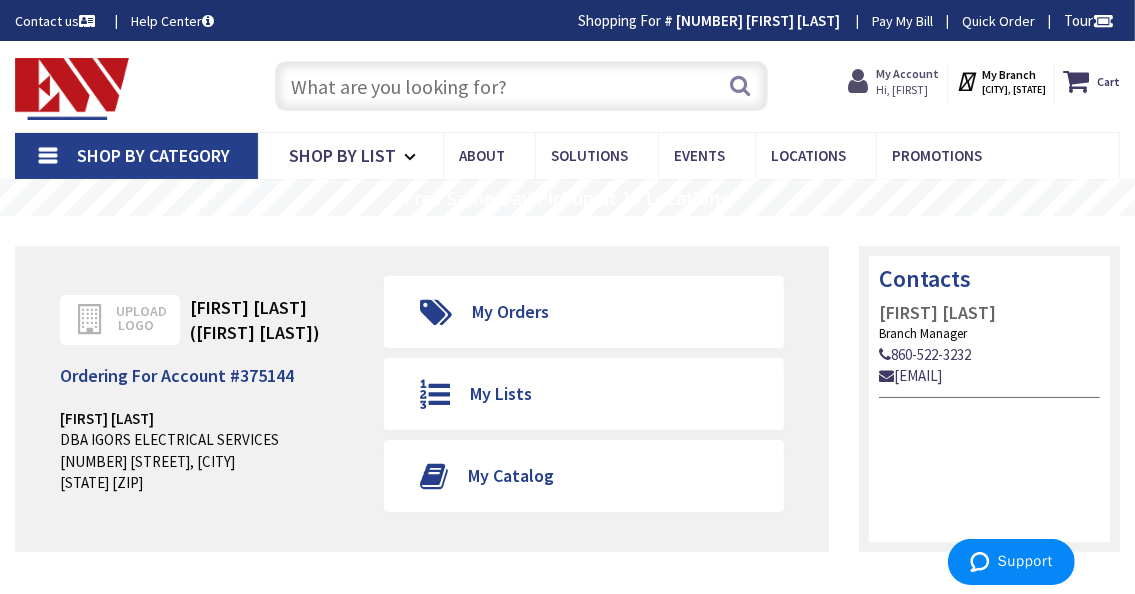 click on "Hi, [FIRST]" at bounding box center [907, 90] 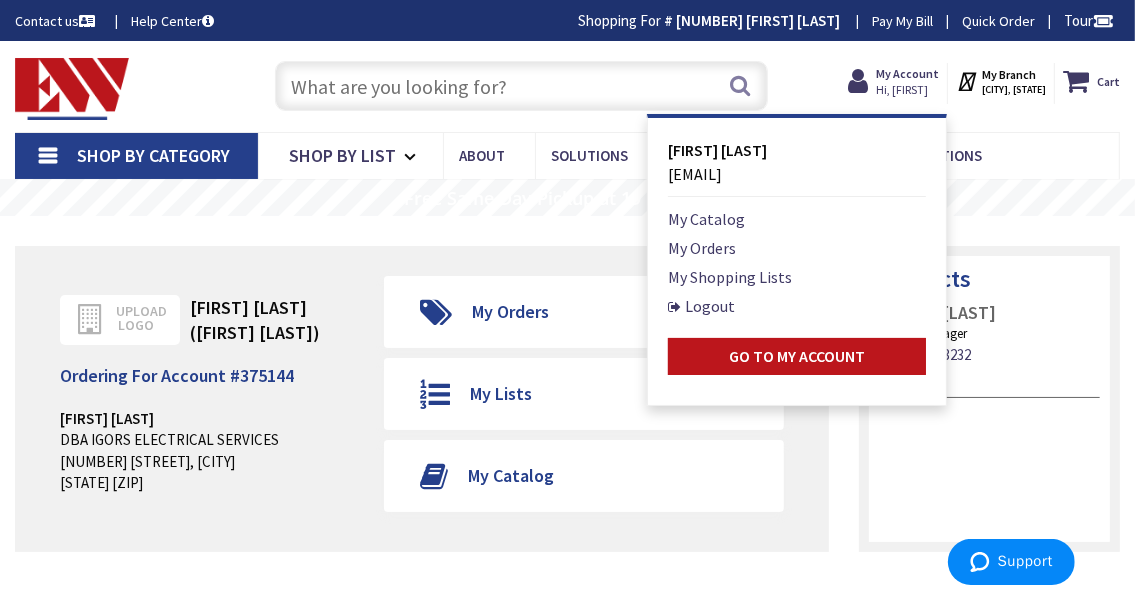 click on "My Orders" at bounding box center (797, 248) 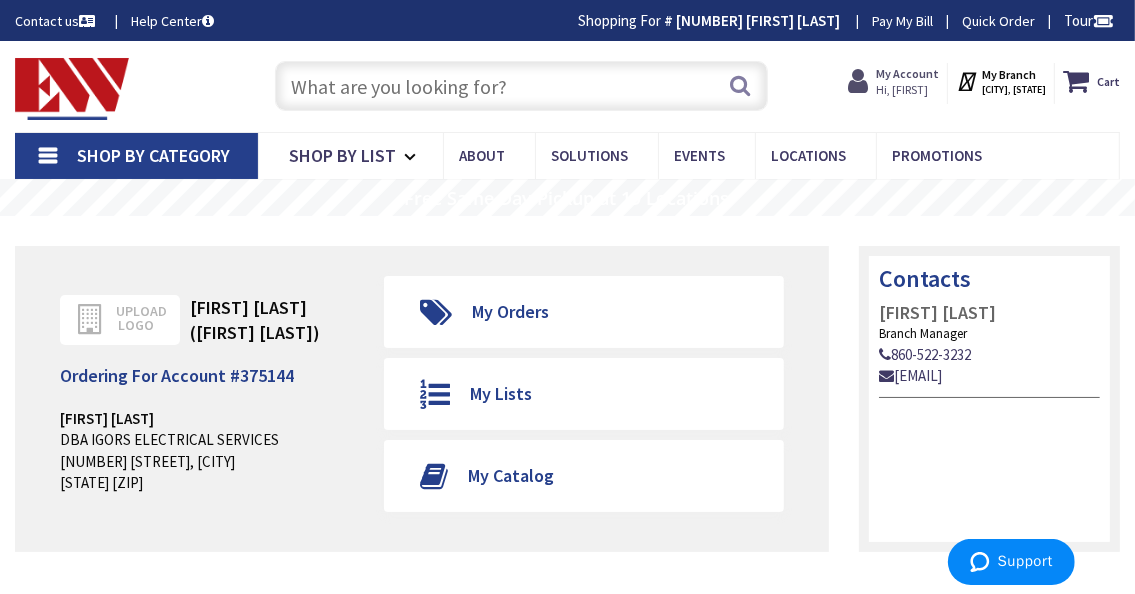 click on "Hi, [FIRST]" at bounding box center [907, 90] 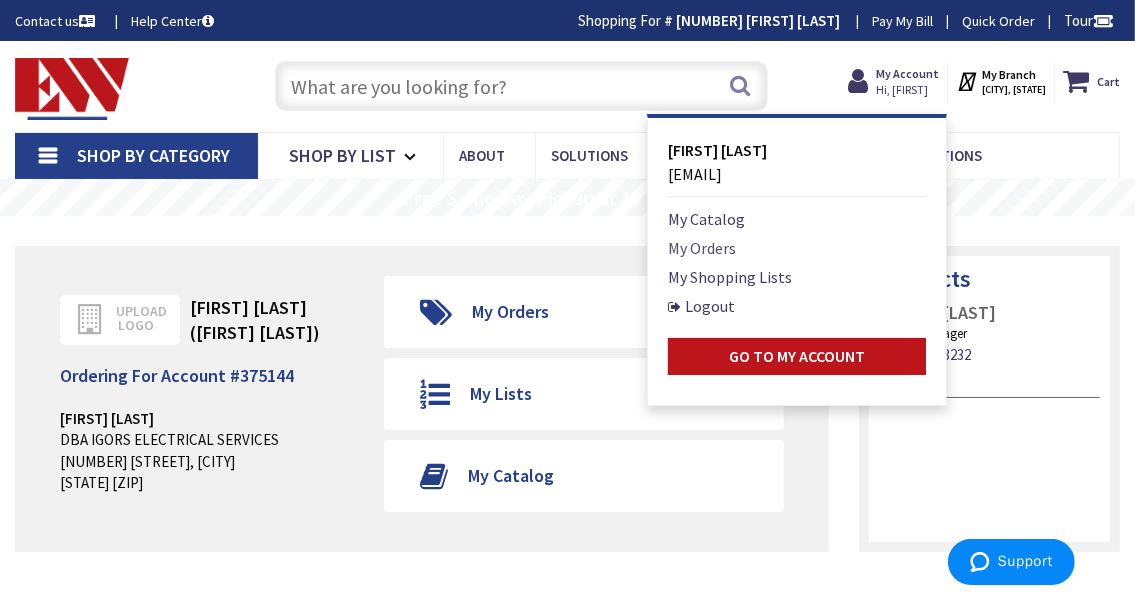 click on "My Orders" at bounding box center [702, 248] 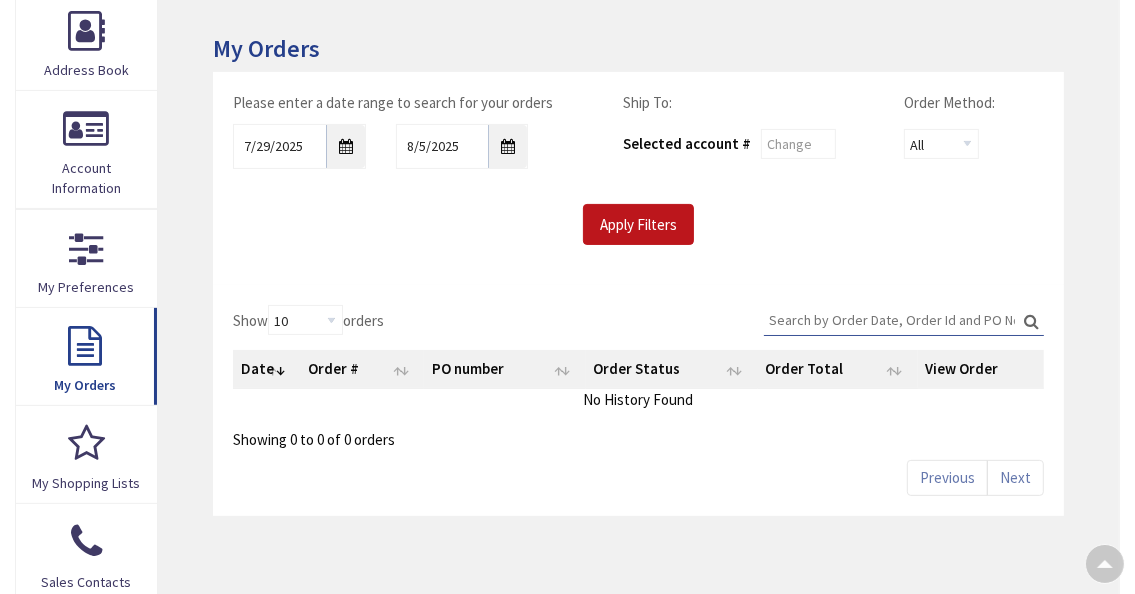 scroll, scrollTop: 688, scrollLeft: 0, axis: vertical 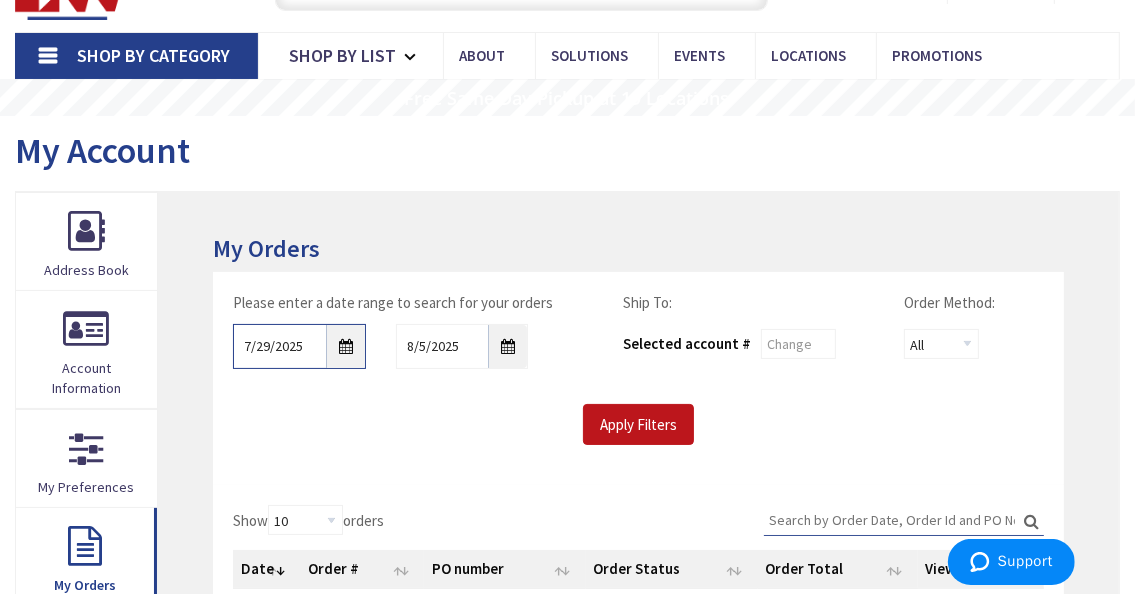 click on "7/29/2025" at bounding box center (299, 346) 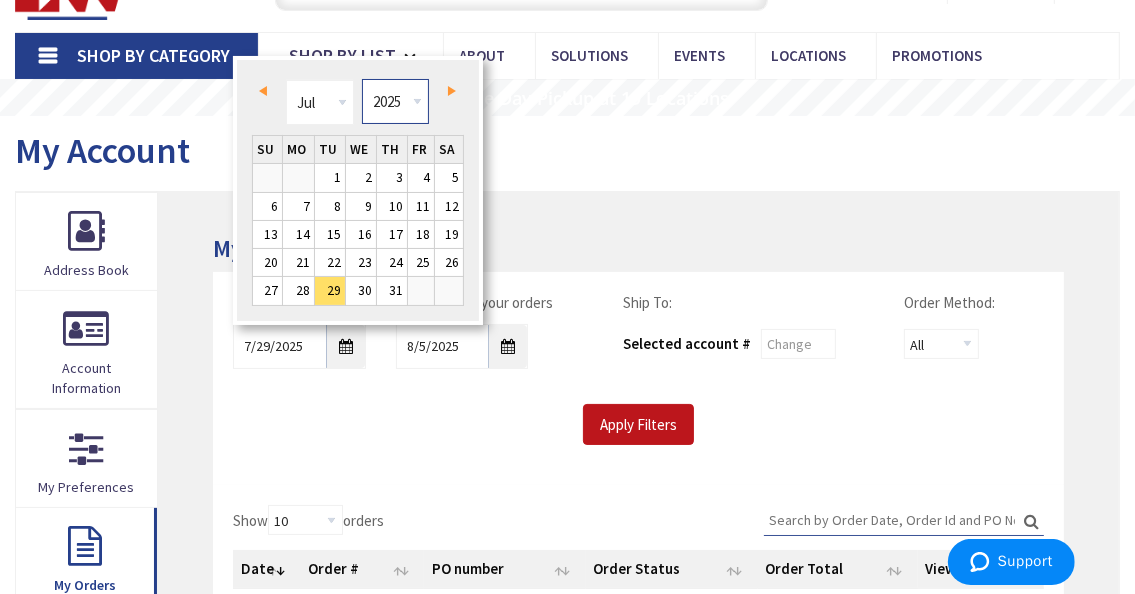 click on "1980 1981 1982 1983 1984 1985 1986 1987 1988 1989 1990 1991 1992 1993 1994 1995 1996 1997 1998 1999 2000 2001 2002 2003 2004 2005 2006 2007 2008 2009 2010 2011 2012 2013 2014 2015 2016 2017 2018 2019 2020 2021 2022 2023 2024 2025 2026 2027 2028 2029 2030 2031 2032 2033 2034 2035 2036 2037 2038 2039 2040 2041 2042 2043 2044 2045 2046 2047 2048 2049 2050 2051 2052 2053 2054 2055 2056 2057 2058 2059 2060 2061 2062 2063 2064 2065 2066 2067 2068 2069 2070 2071 2072 2073 2074 2075 2076 2077 2078 2079 2080 2081 2082 2083 2084 2085 2086 2087 2088 2089 2090 2091 2092 2093 2094 2095 2096 2097 2098 2099 2100 2101 2102 2103 2104 2105 2106 2107 2108 2109 2110 2111 2112 2113 2114 2115 2116 2117 2118 2119 2120 2121 2122 2123 2124 2125 2126 2127 2128 2129 2130 2131 2132 2133 2134 2135 2136 2137 2138 2139 2140 2141 2142 2143 2144 2145 2146 2147 2148 2149 2150 2151 2152 2153 2154 2155 2156 2157 2158 2159 2160 2161 2162 2163 2164 2165 2166 2167 2168 2169 2170 2171 2172 2173 2174 2175 2176 2177 2178 2179 2180 2181 2182 2183 2184" at bounding box center (395, 101) 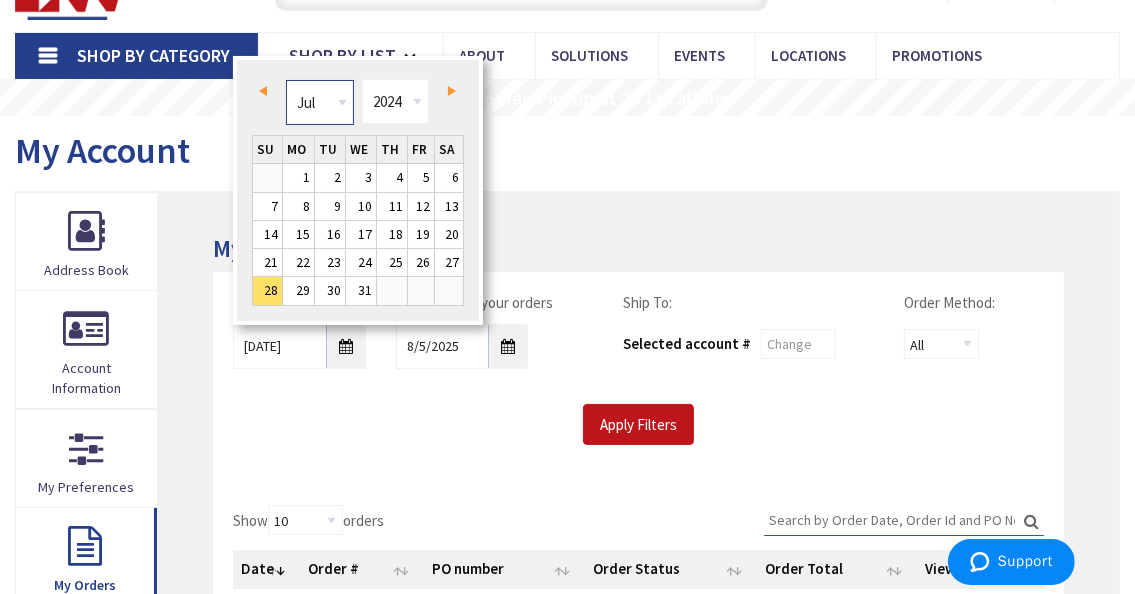 click on "Jan Feb Mar Apr May Jun Jul Aug Sep Oct Nov Dec" at bounding box center (319, 102) 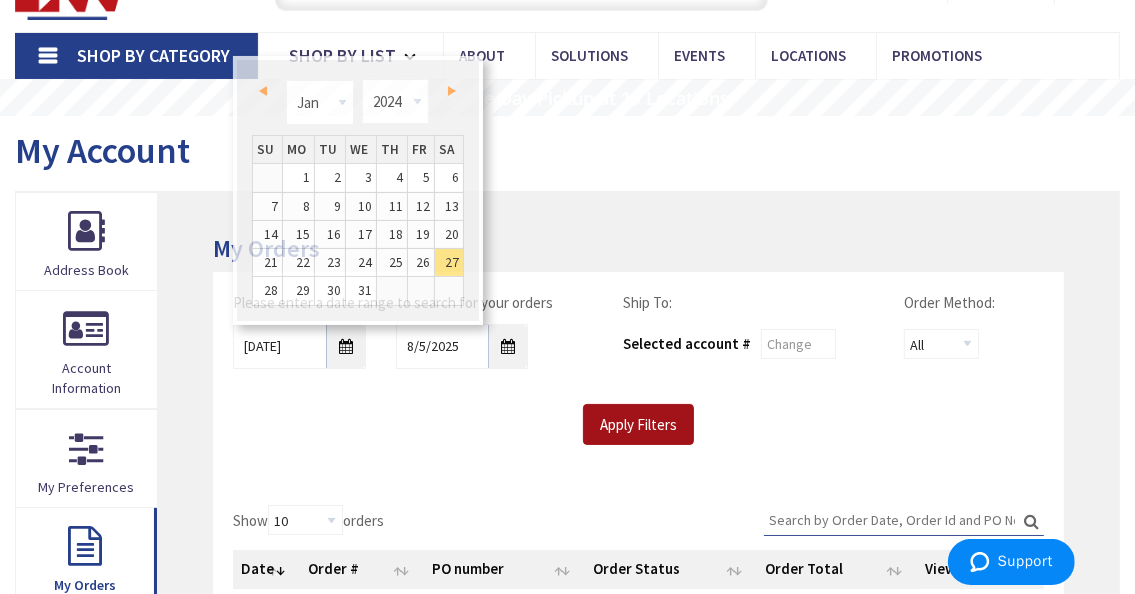 click on "Apply Filters" at bounding box center (638, 425) 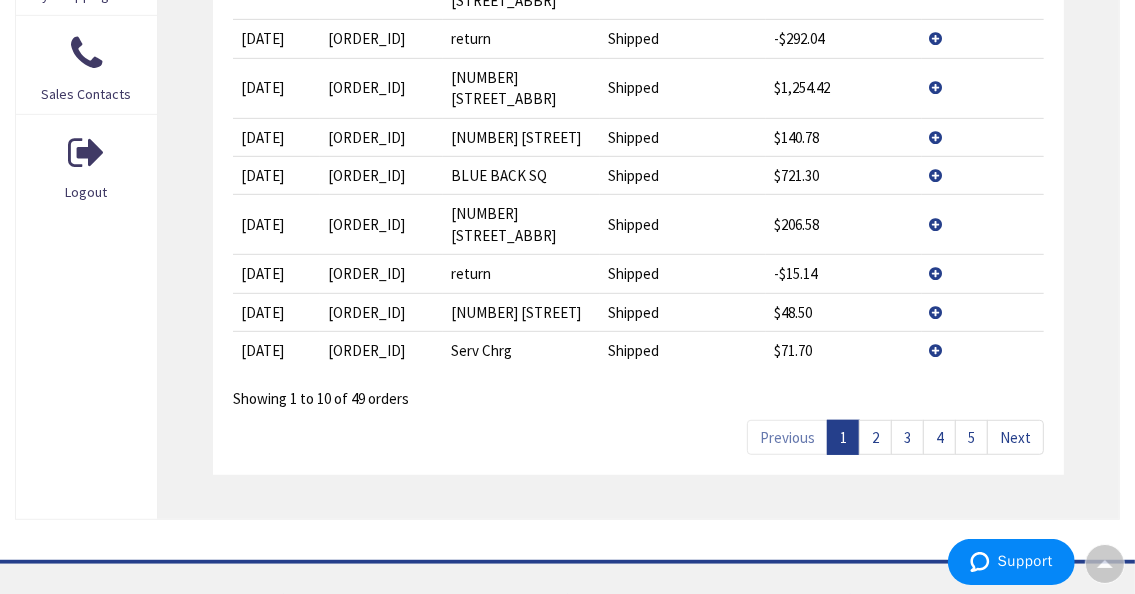 scroll, scrollTop: 800, scrollLeft: 0, axis: vertical 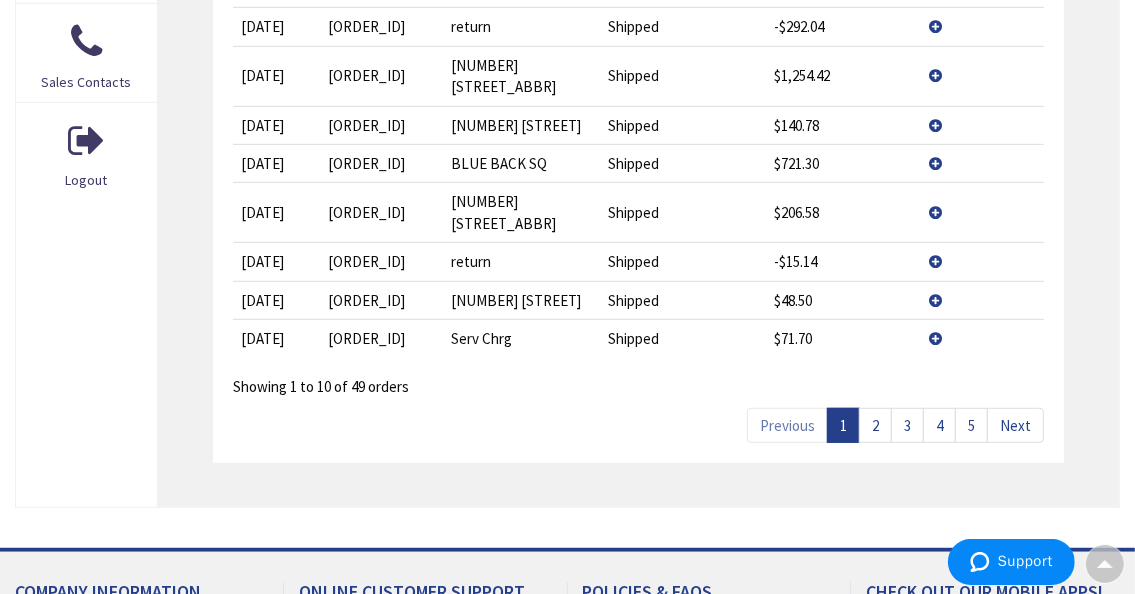 click on "2" at bounding box center (875, 425) 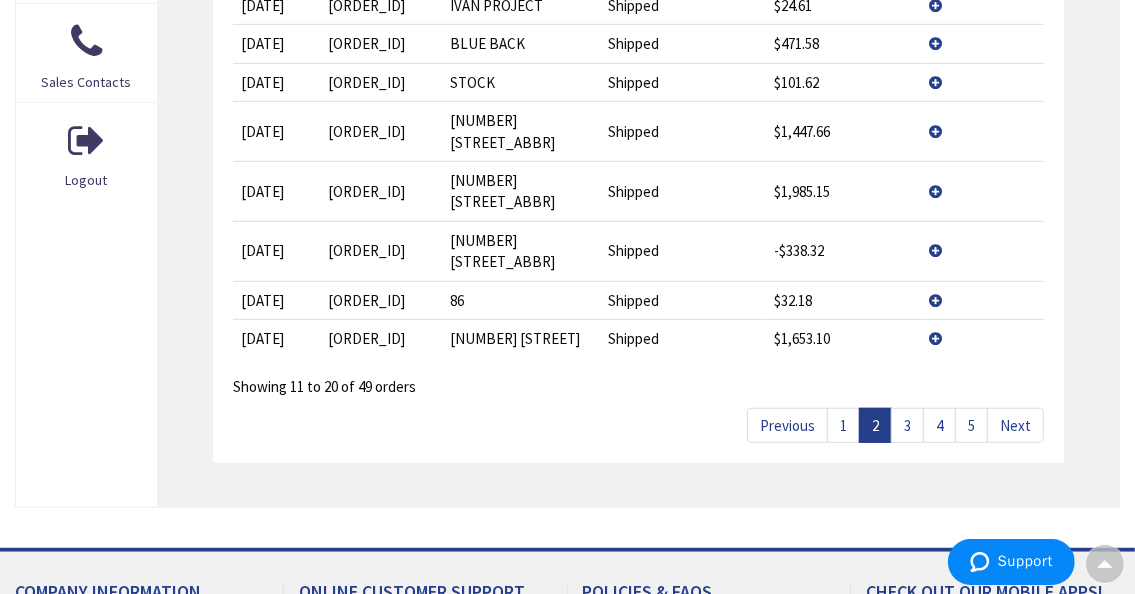 click on "3" at bounding box center (907, 425) 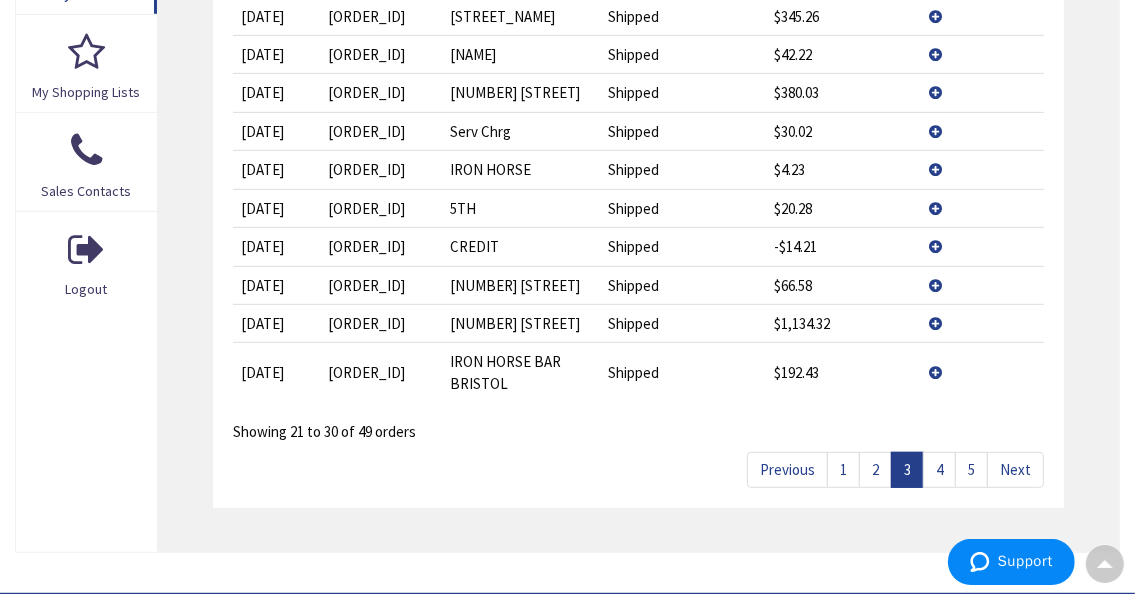 scroll, scrollTop: 800, scrollLeft: 0, axis: vertical 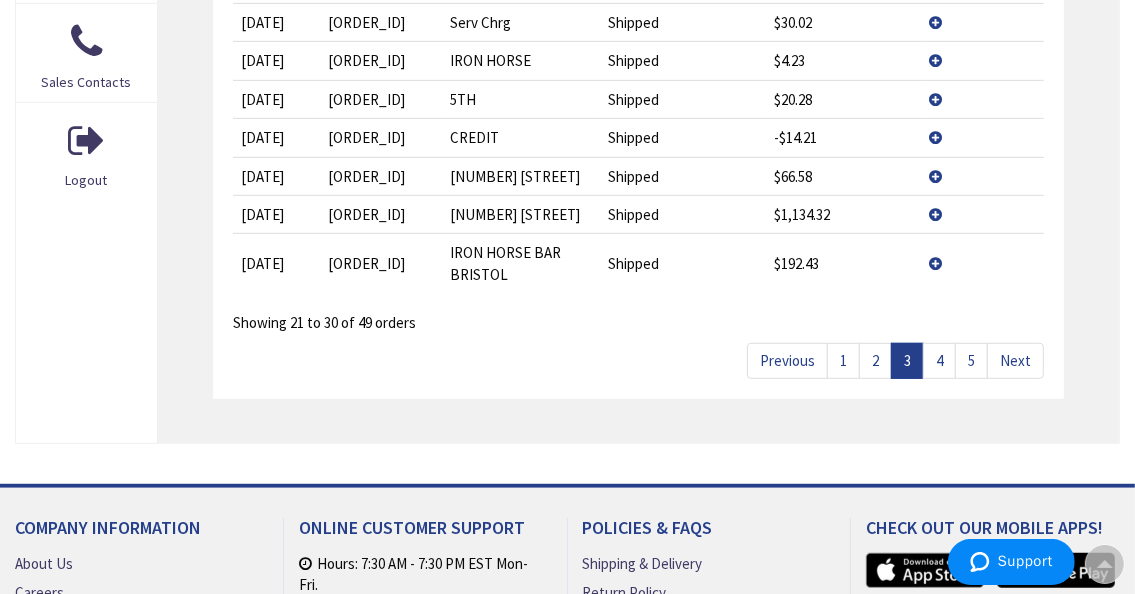 click on "4" at bounding box center (939, 360) 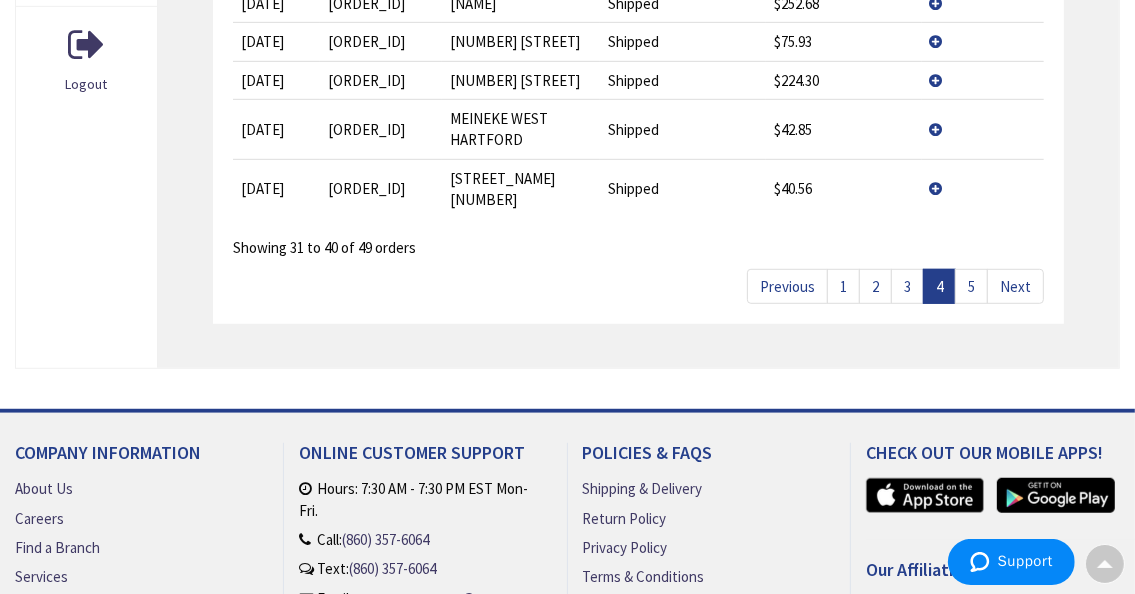 scroll, scrollTop: 900, scrollLeft: 0, axis: vertical 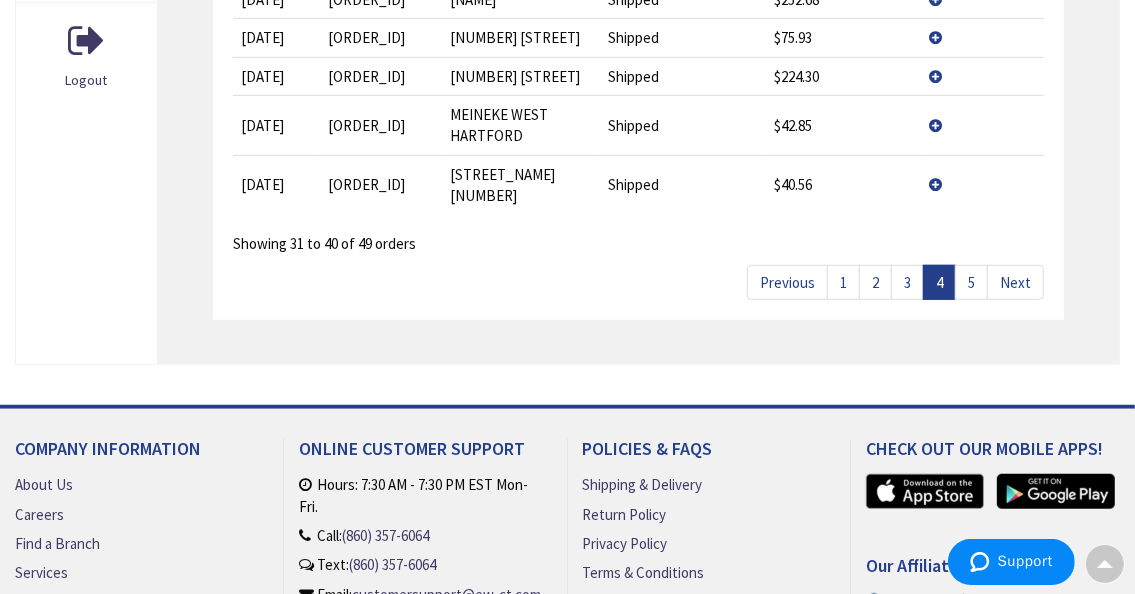 click on "5" at bounding box center (971, 282) 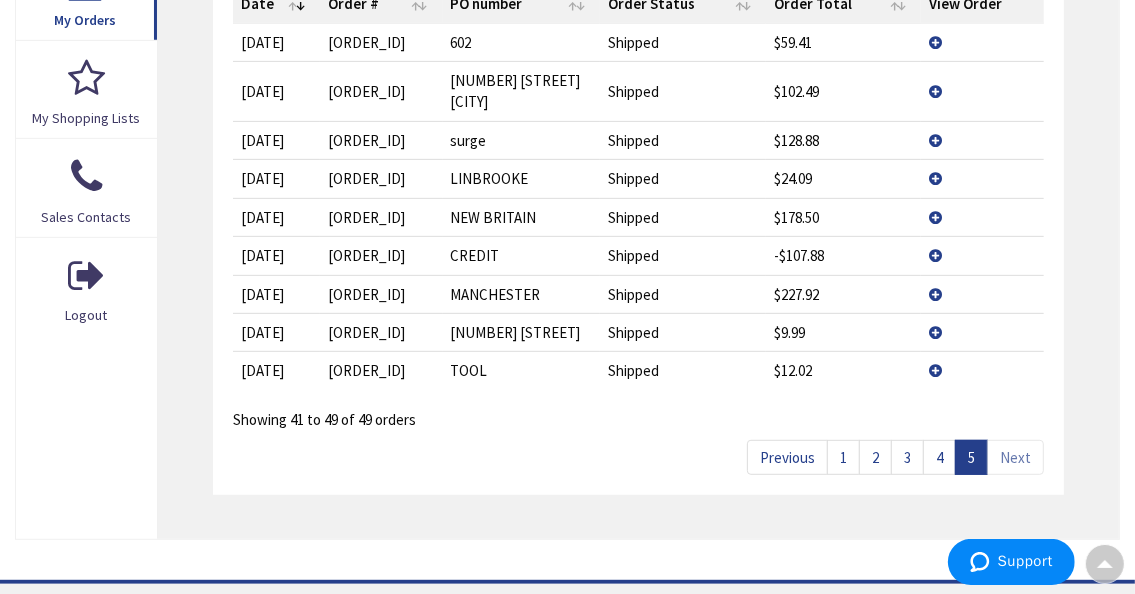 scroll, scrollTop: 700, scrollLeft: 0, axis: vertical 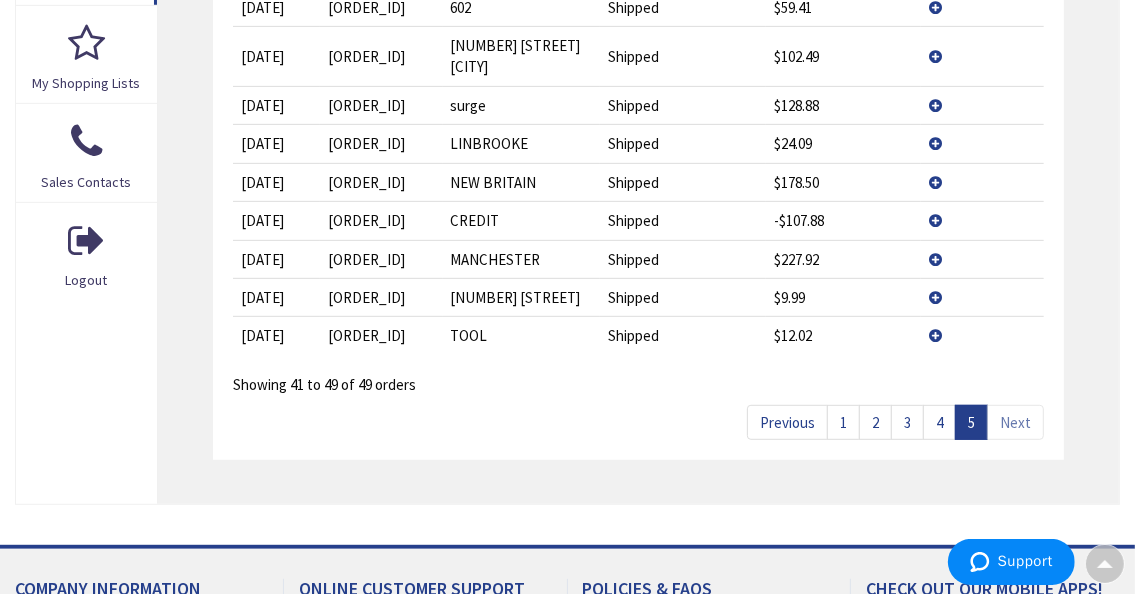 click on "Next" at bounding box center [1015, 422] 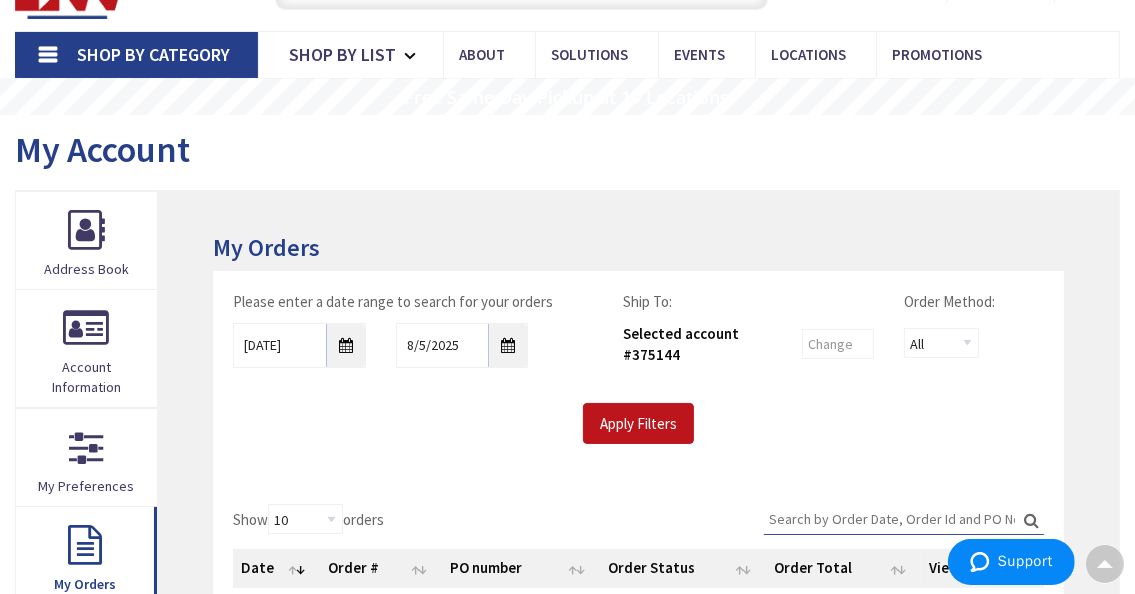 scroll, scrollTop: 100, scrollLeft: 0, axis: vertical 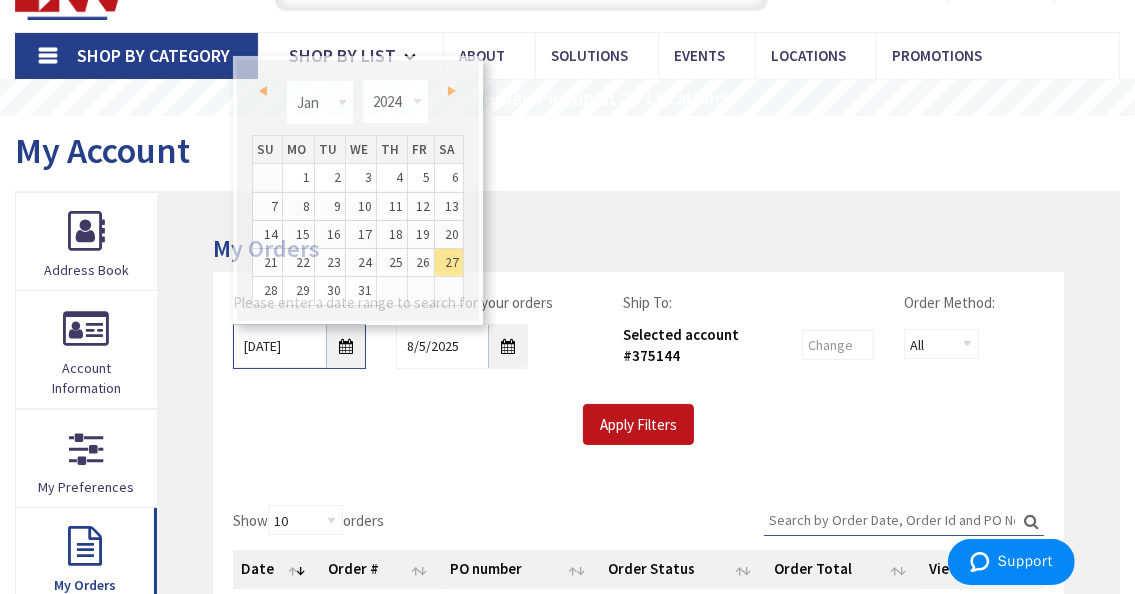 click on "01/27/2024" at bounding box center [299, 346] 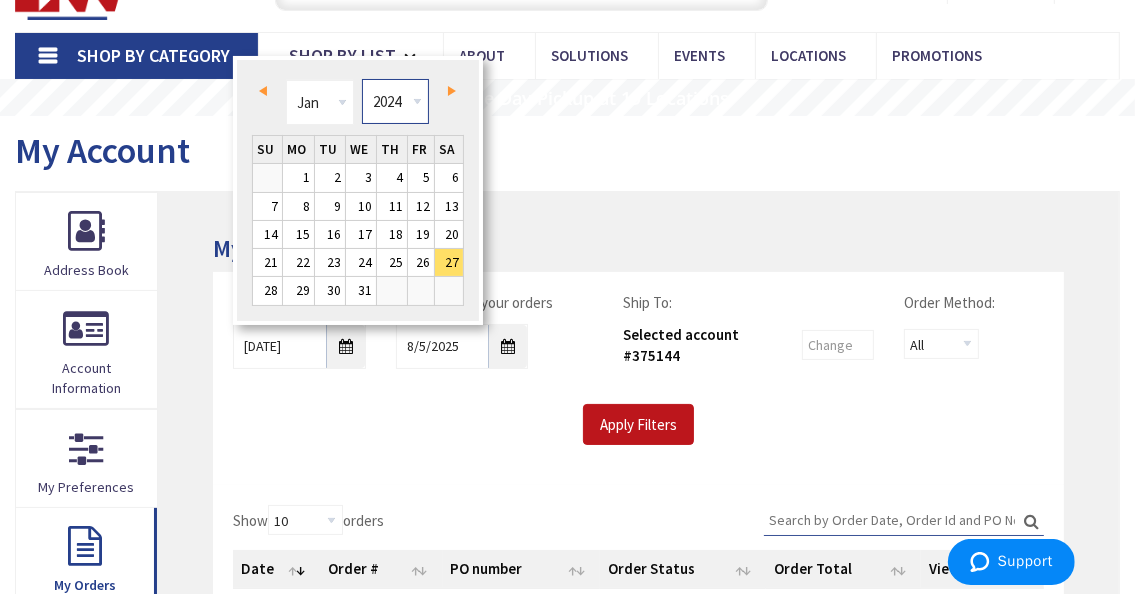 click on "1980 1981 1982 1983 1984 1985 1986 1987 1988 1989 1990 1991 1992 1993 1994 1995 1996 1997 1998 1999 2000 2001 2002 2003 2004 2005 2006 2007 2008 2009 2010 2011 2012 2013 2014 2015 2016 2017 2018 2019 2020 2021 2022 2023 2024 2025 2026 2027 2028 2029 2030 2031 2032 2033 2034 2035 2036 2037 2038 2039 2040 2041 2042 2043 2044 2045 2046 2047 2048 2049 2050 2051 2052 2053 2054 2055 2056 2057 2058 2059 2060 2061 2062 2063 2064 2065 2066 2067 2068 2069 2070 2071 2072 2073 2074 2075 2076 2077 2078 2079 2080 2081 2082 2083 2084 2085 2086 2087 2088 2089 2090 2091 2092 2093 2094 2095 2096 2097 2098 2099 2100 2101 2102 2103 2104 2105 2106 2107 2108 2109 2110 2111 2112 2113 2114 2115 2116 2117 2118 2119 2120 2121 2122 2123 2124 2125 2126 2127 2128 2129 2130 2131 2132 2133 2134 2135 2136 2137 2138 2139 2140 2141 2142 2143 2144 2145 2146 2147 2148 2149 2150 2151 2152 2153 2154 2155 2156 2157 2158 2159 2160 2161 2162 2163 2164 2165 2166 2167 2168 2169 2170 2171 2172 2173 2174 2175 2176 2177 2178 2179 2180 2181 2182 2183 2184" at bounding box center (395, 101) 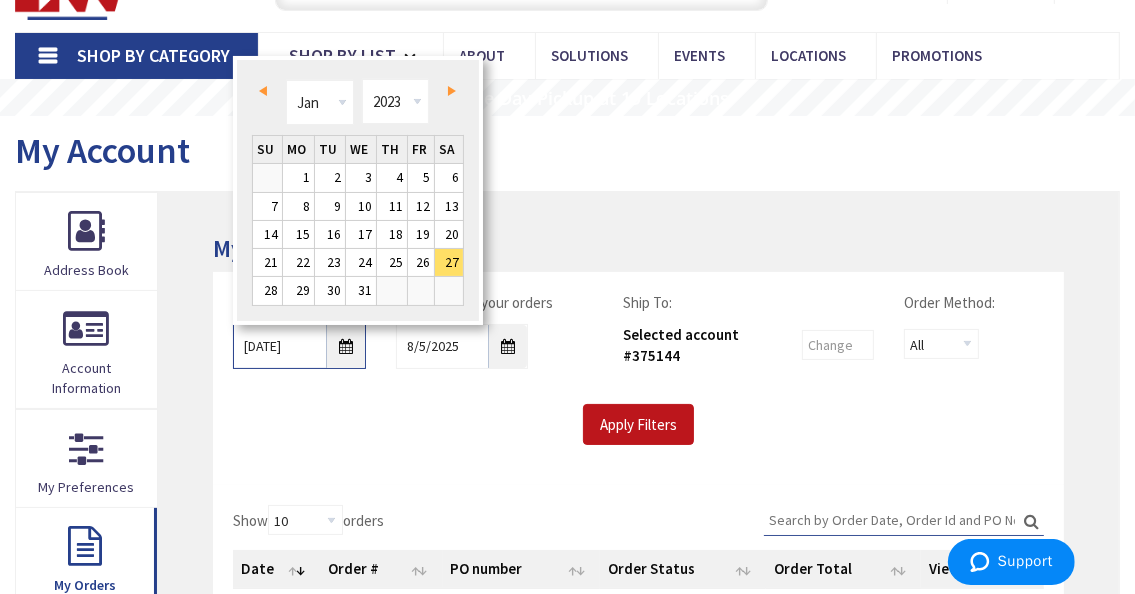 type on "01/26/2023" 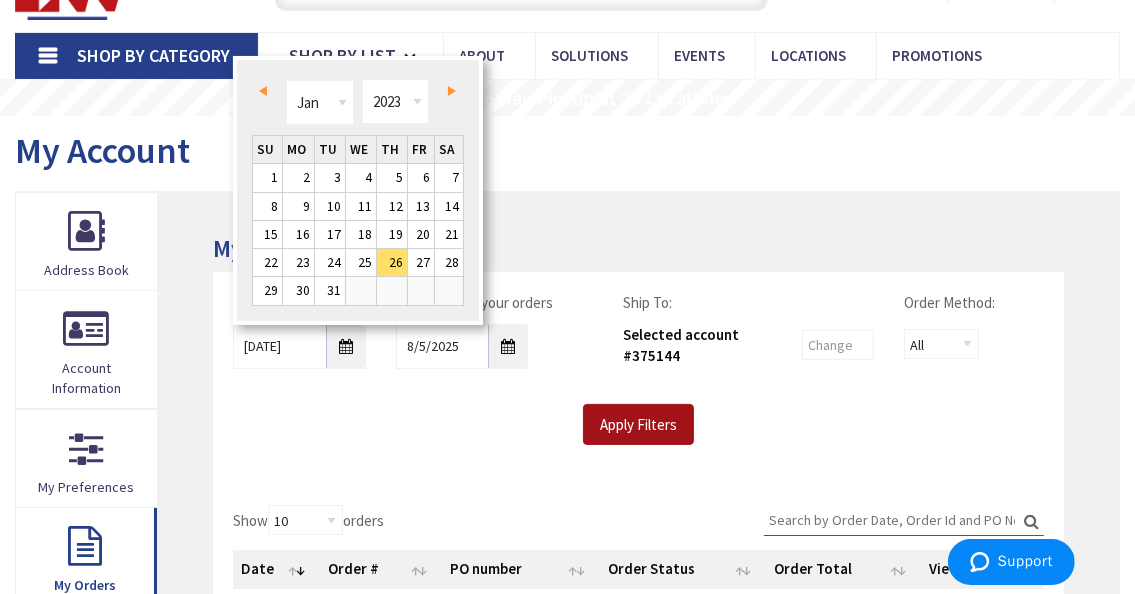 click on "Apply Filters" at bounding box center [638, 425] 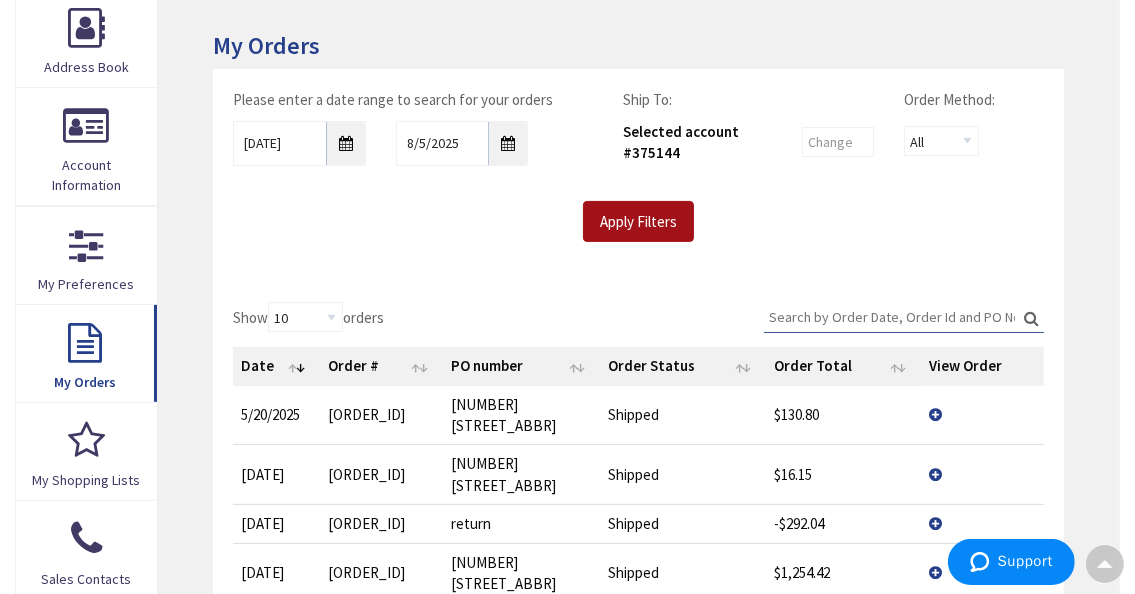 scroll, scrollTop: 100, scrollLeft: 0, axis: vertical 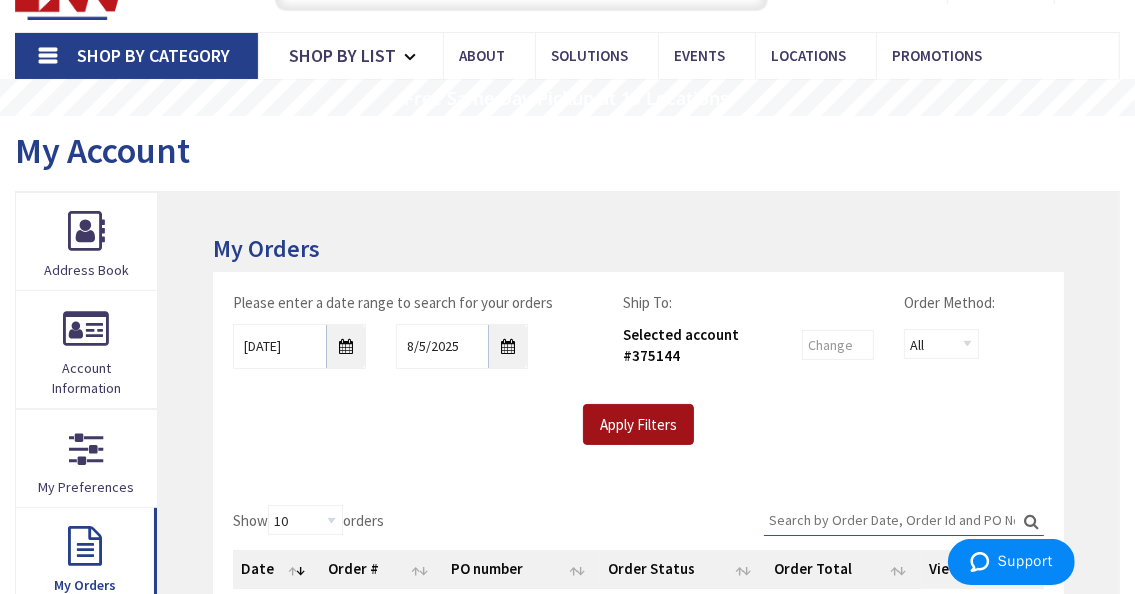 click on "Apply Filters" at bounding box center (638, 425) 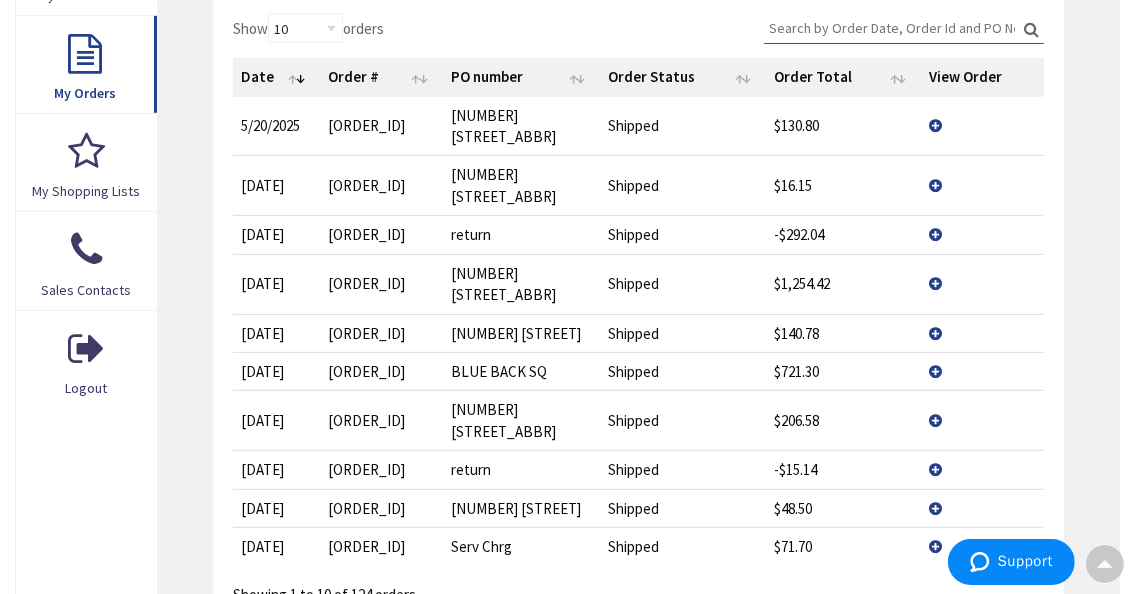 scroll, scrollTop: 600, scrollLeft: 0, axis: vertical 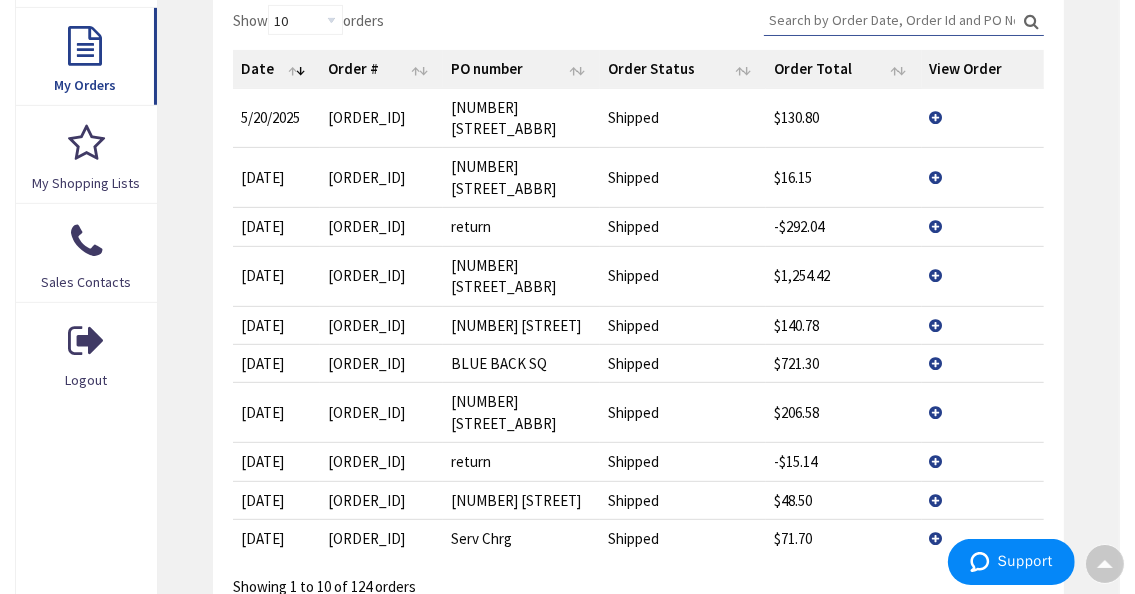 click on "4" at bounding box center (886, 625) 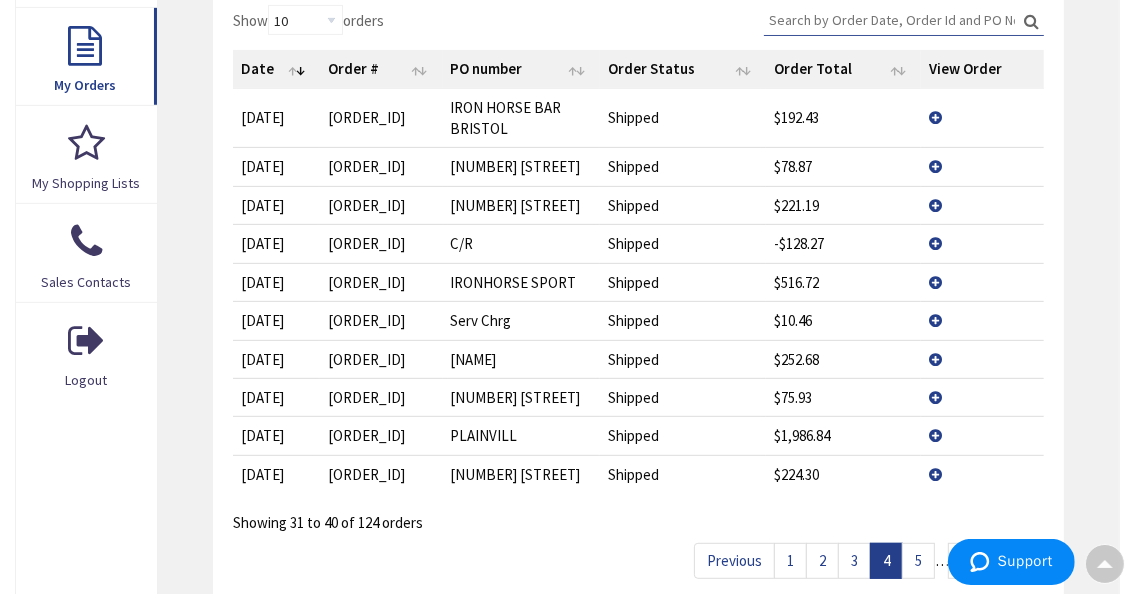 click on "View Details" at bounding box center (982, 435) 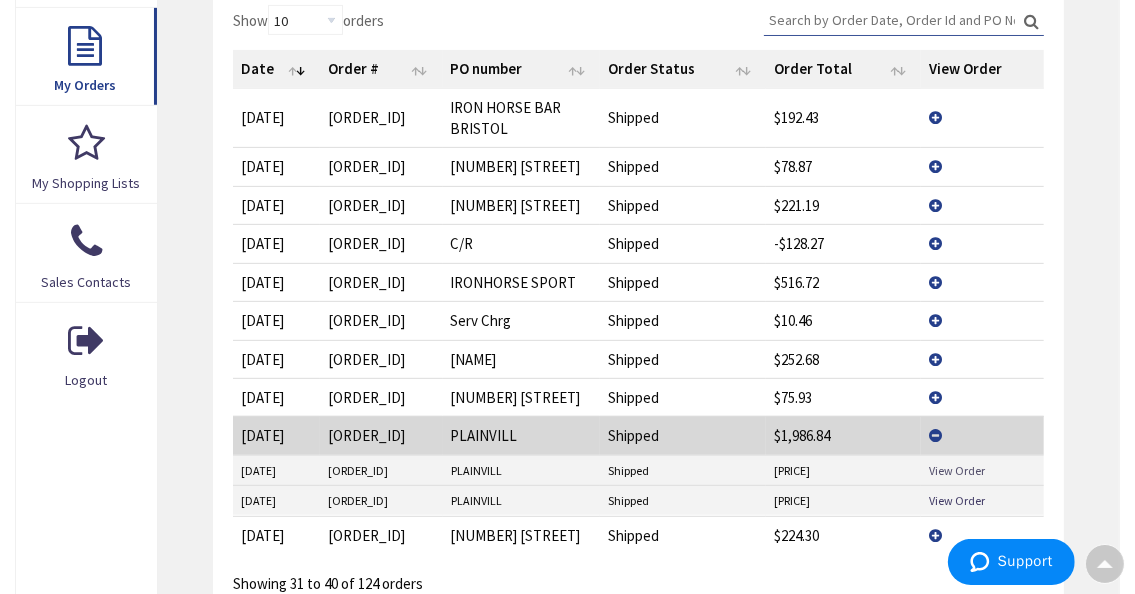click on "View Order" at bounding box center [957, 470] 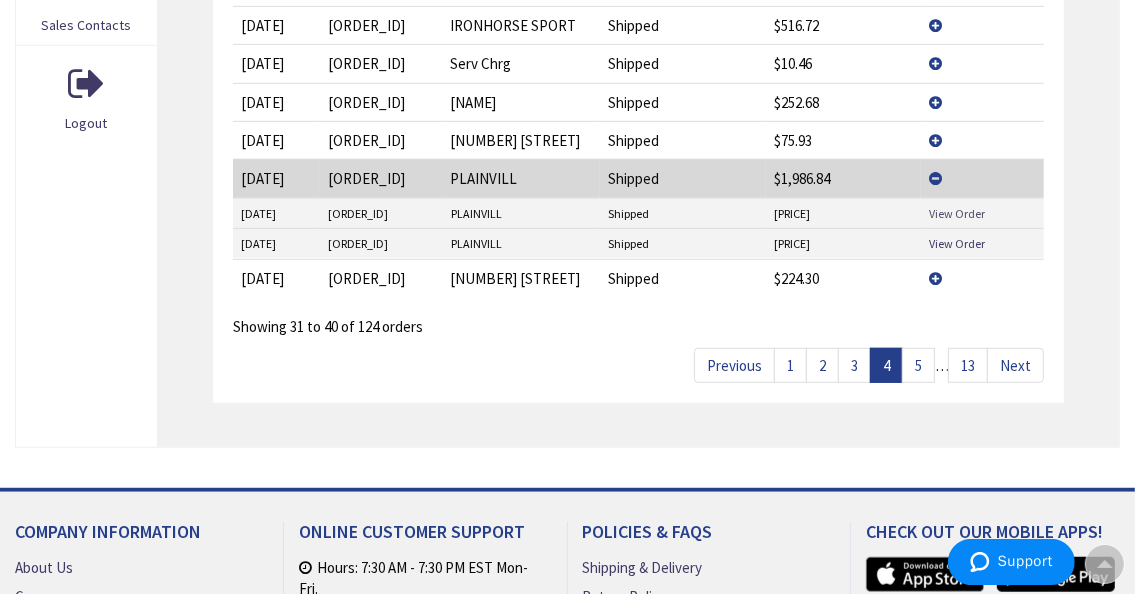 scroll, scrollTop: 900, scrollLeft: 0, axis: vertical 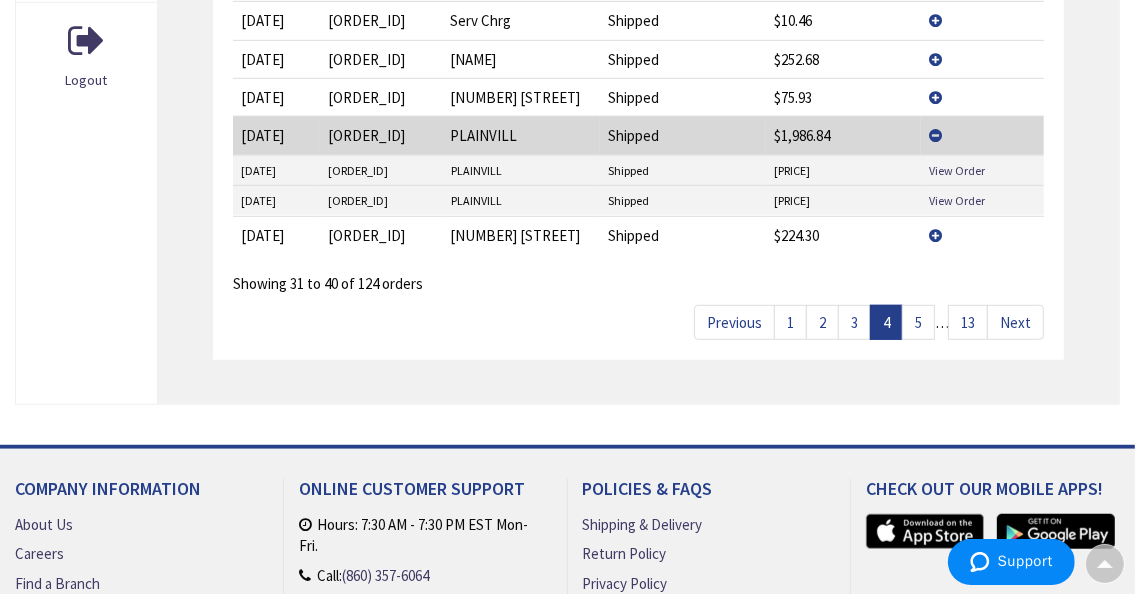 click on "5" at bounding box center [918, 322] 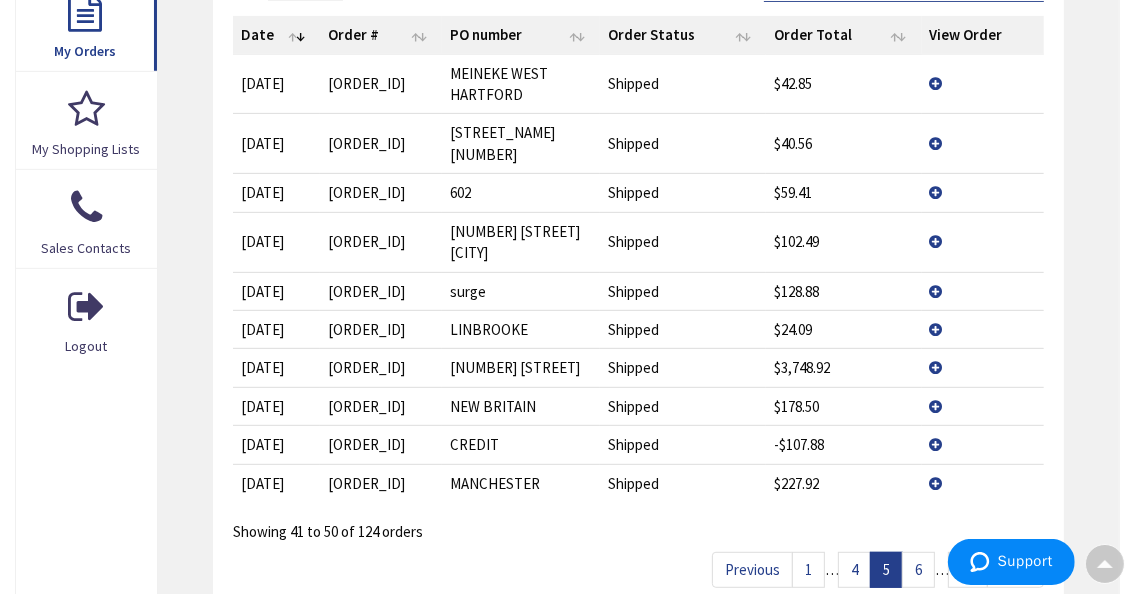 scroll, scrollTop: 600, scrollLeft: 0, axis: vertical 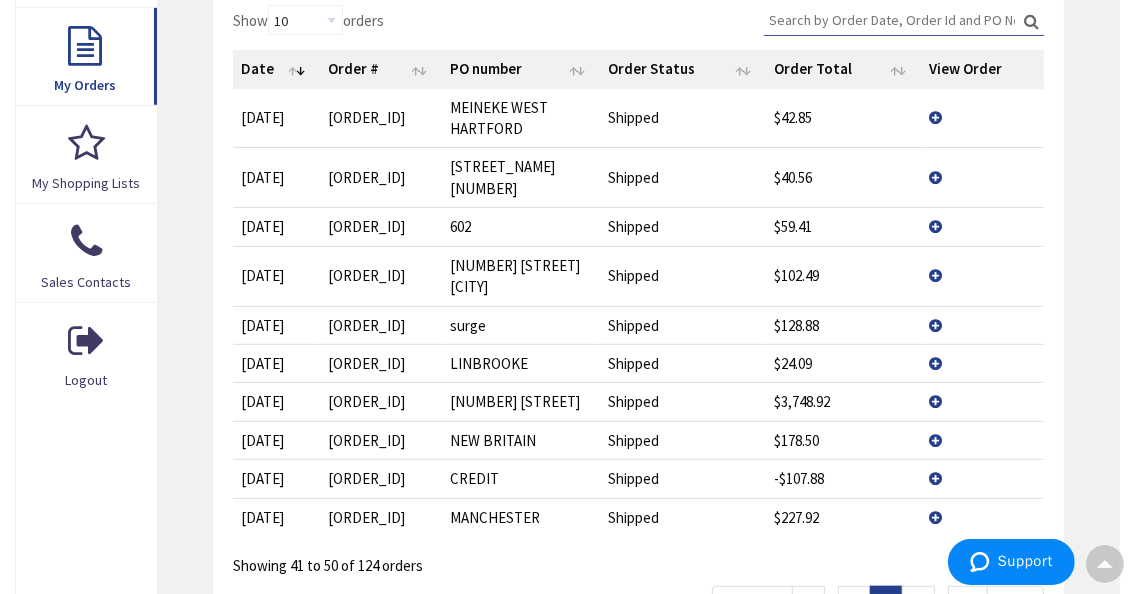 click on "View Details" at bounding box center [983, 401] 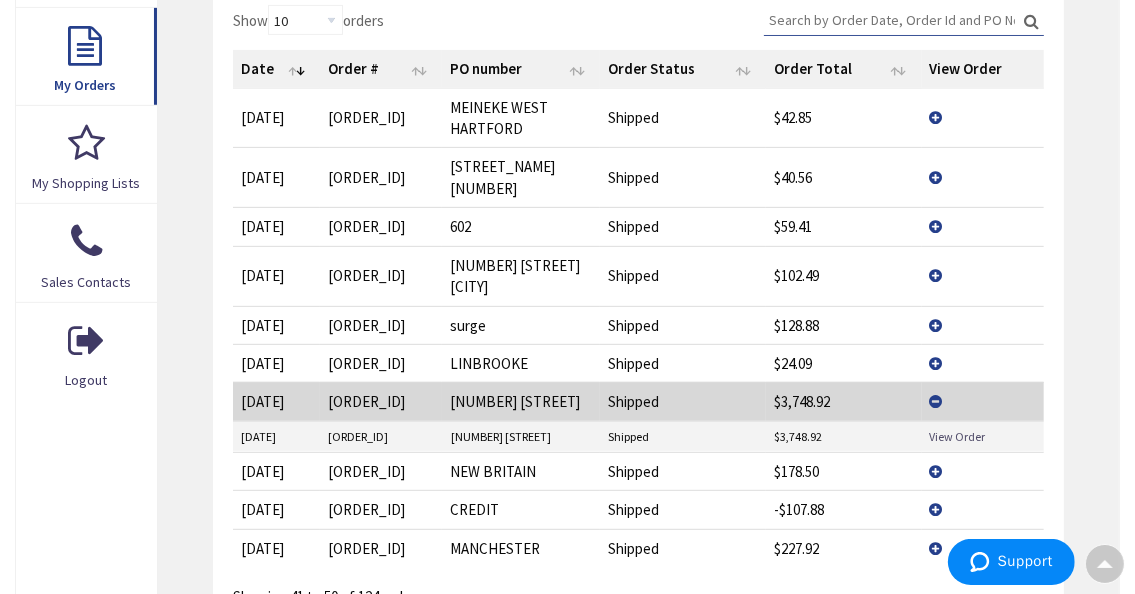 click on "View Order" at bounding box center [957, 436] 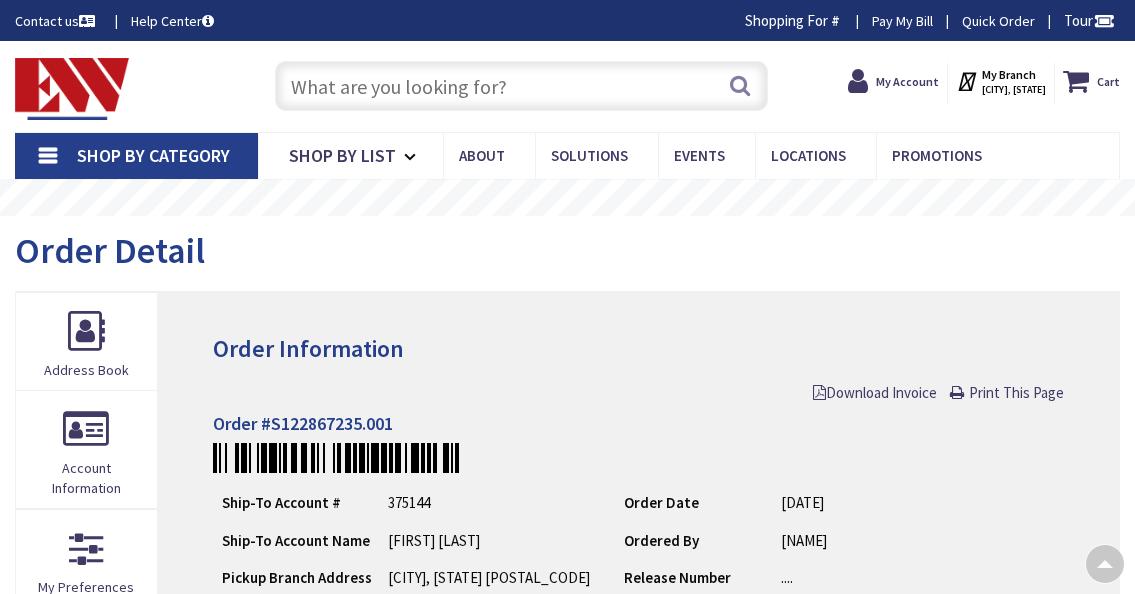 scroll, scrollTop: 484, scrollLeft: 0, axis: vertical 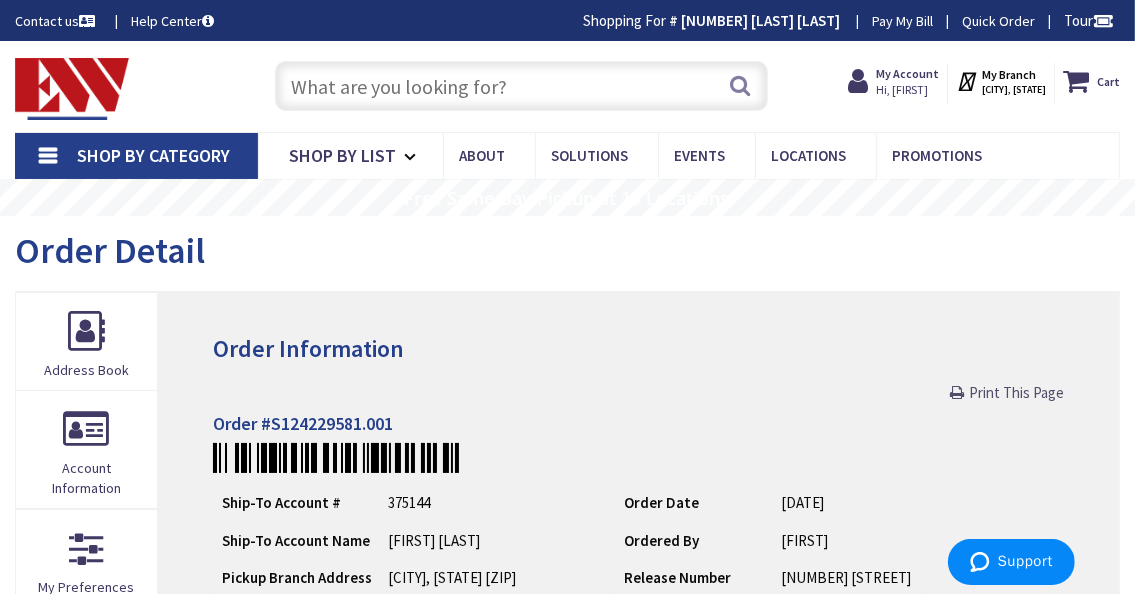 drag, startPoint x: 5, startPoint y: 0, endPoint x: 1015, endPoint y: 395, distance: 1084.4929 